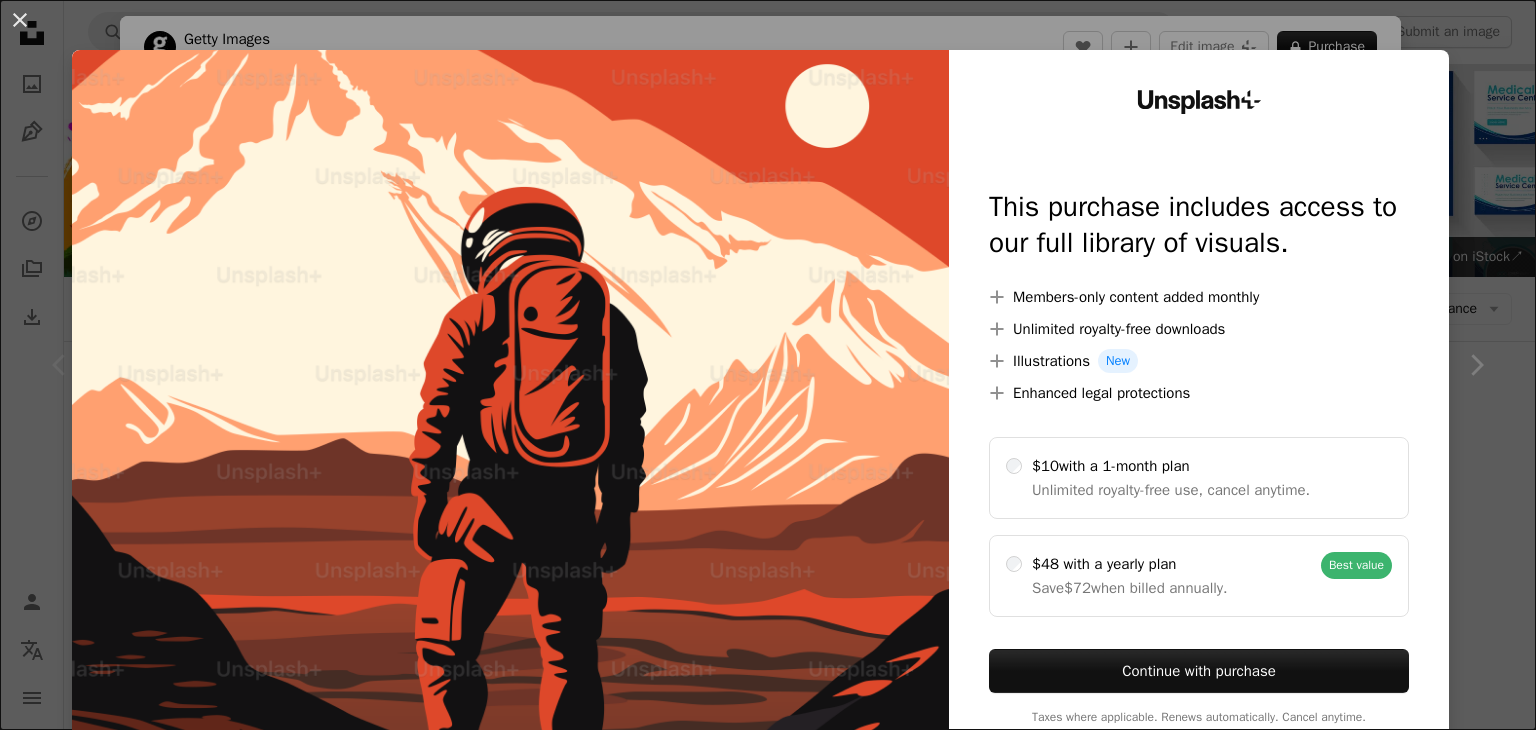 scroll, scrollTop: 620, scrollLeft: 0, axis: vertical 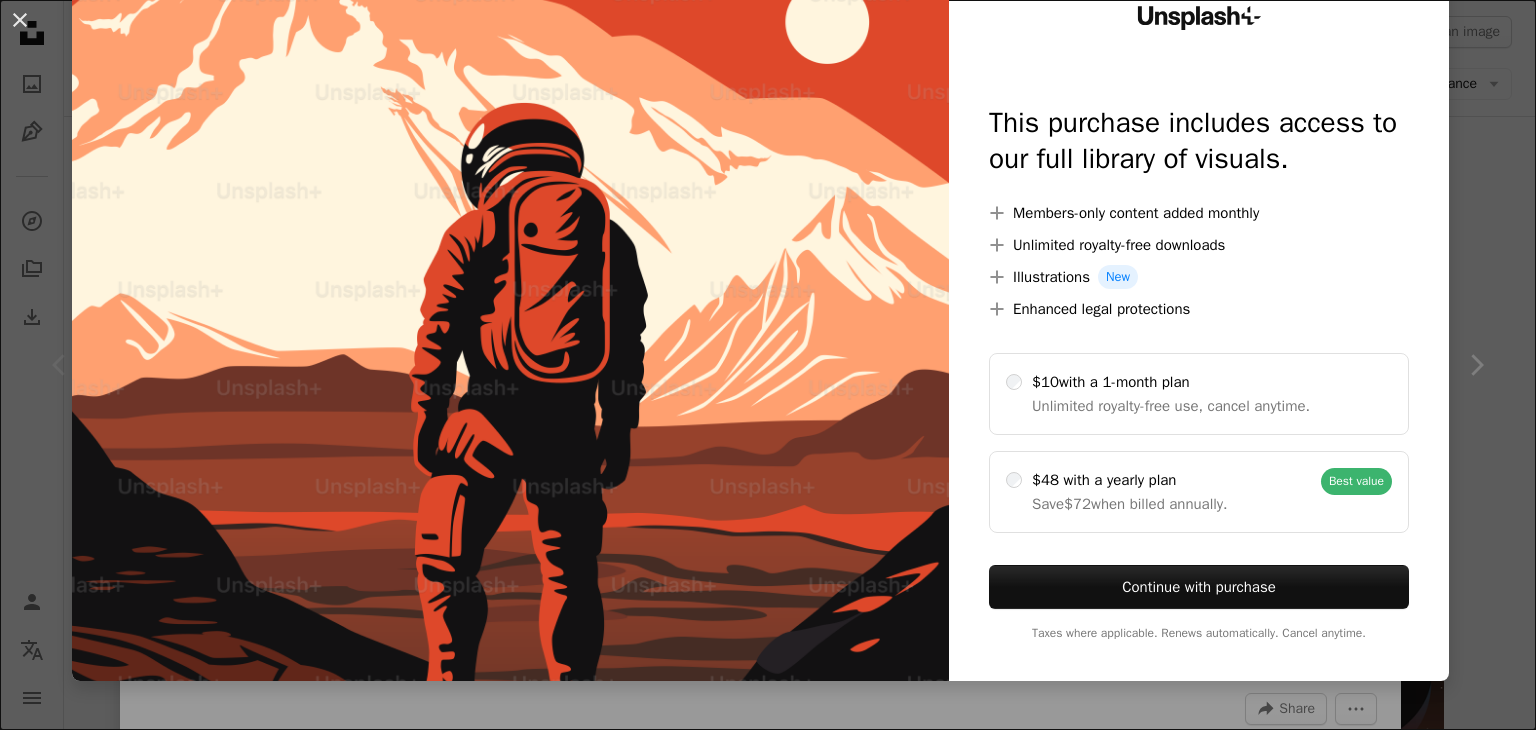 click on "An X shape Unsplash+ This purchase includes access to our full library of visuals. A plus sign Members-only content added monthly A plus sign Unlimited royalty-free downloads A plus sign Illustrations  New A plus sign Enhanced legal protections $10  with a 1-month plan Unlimited royalty-free use, cancel anytime. $48   with a yearly plan Save  $72  when billed annually. Best value Continue with purchase Taxes where applicable. Renews automatically. Cancel anytime." at bounding box center (768, 365) 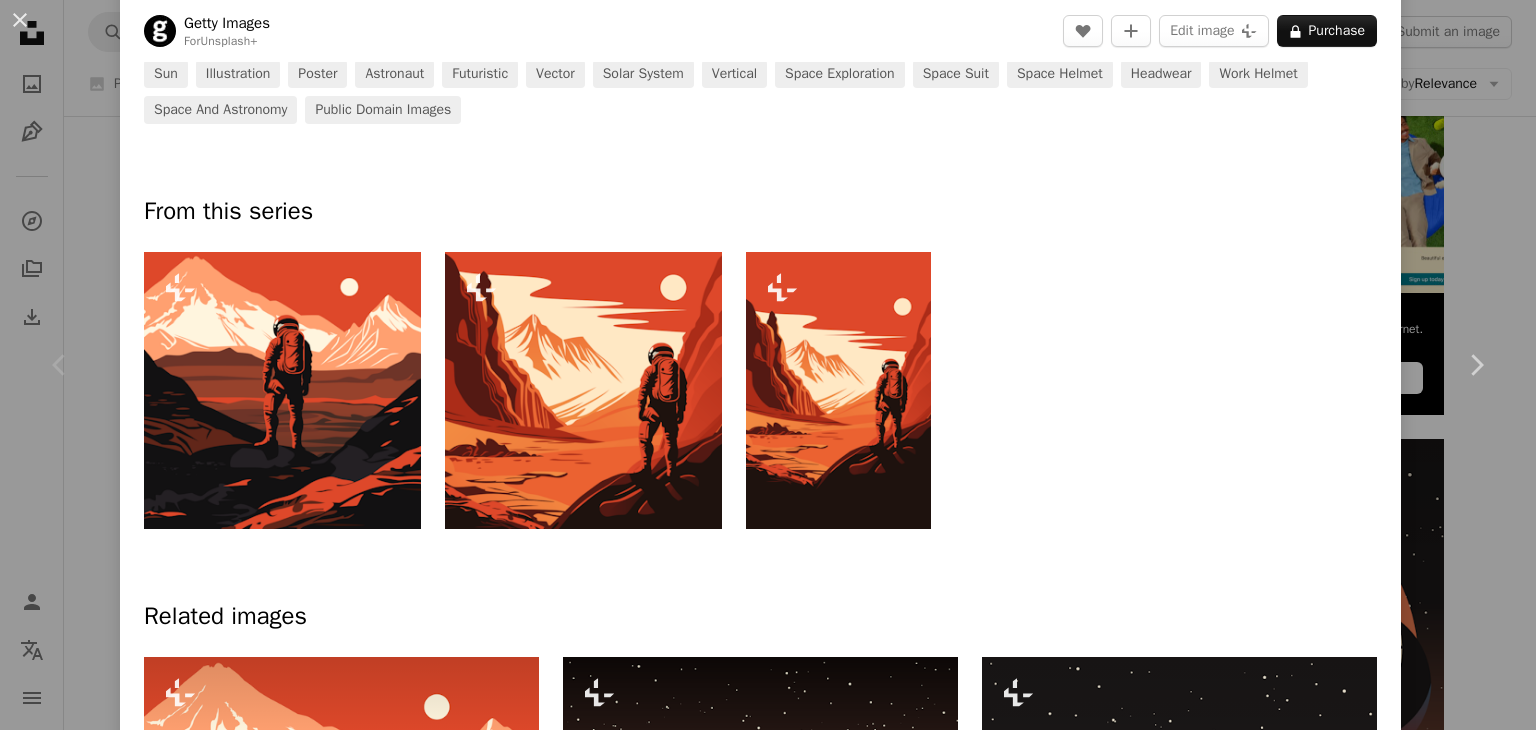 scroll, scrollTop: 848, scrollLeft: 0, axis: vertical 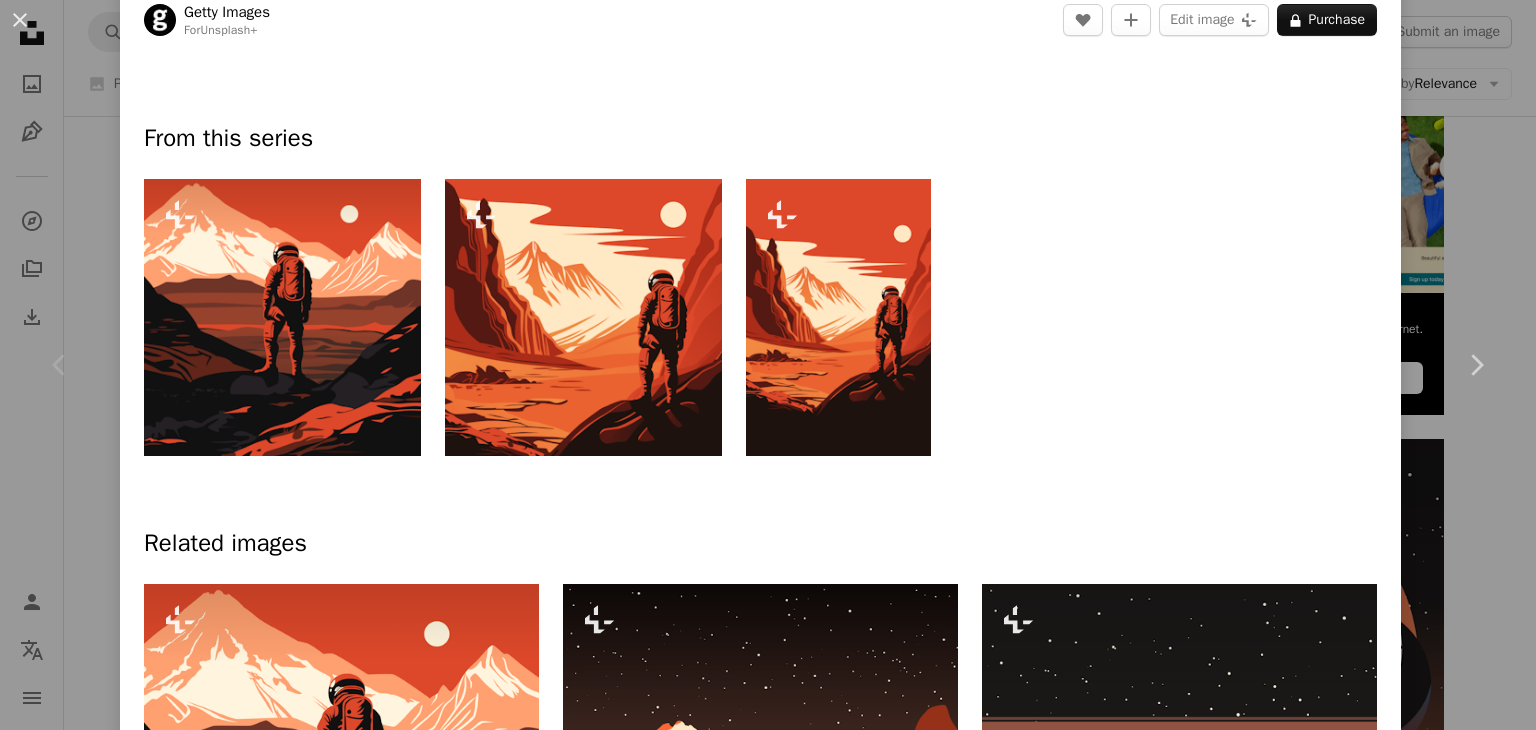 click at bounding box center (282, 317) 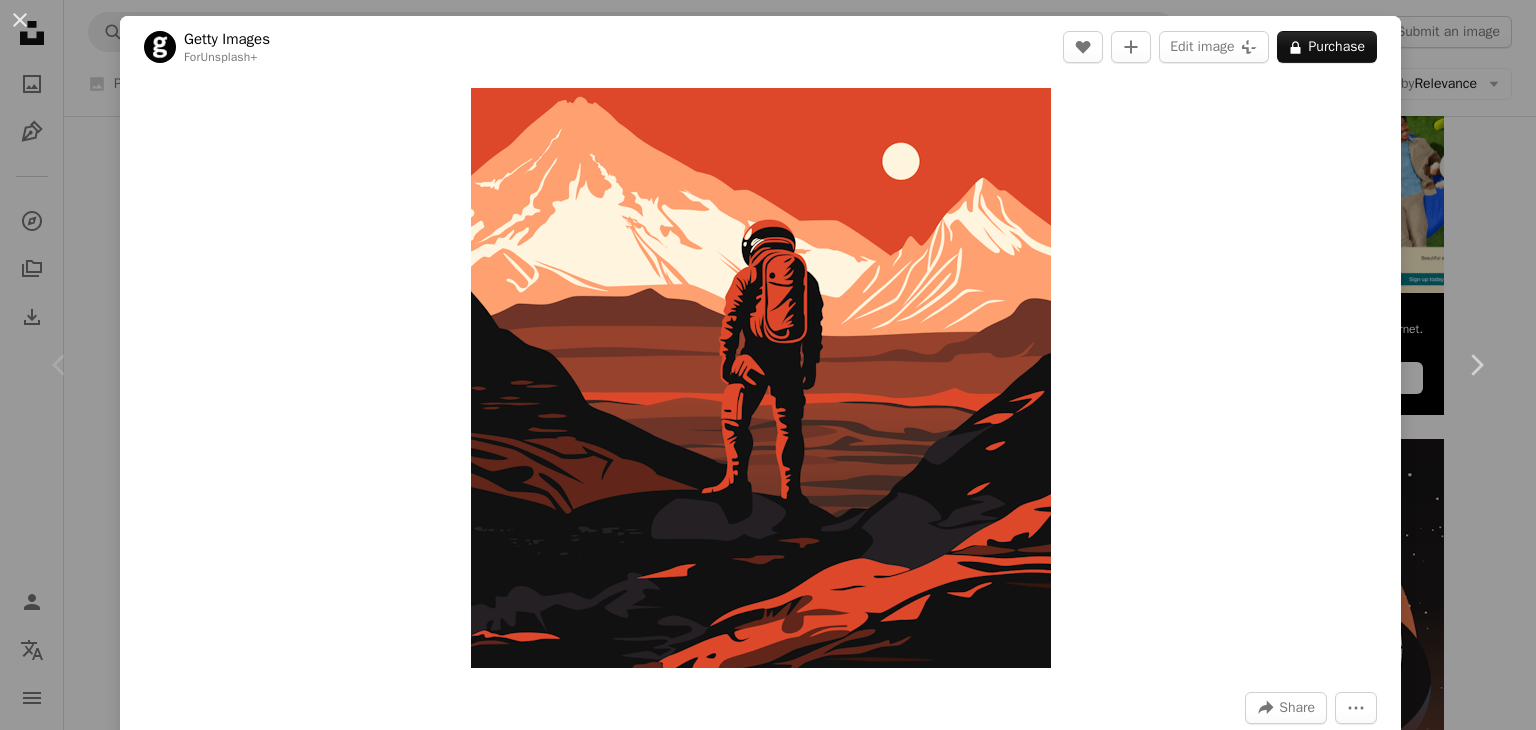 click on "Published on [DATE]" at bounding box center (768, 365) 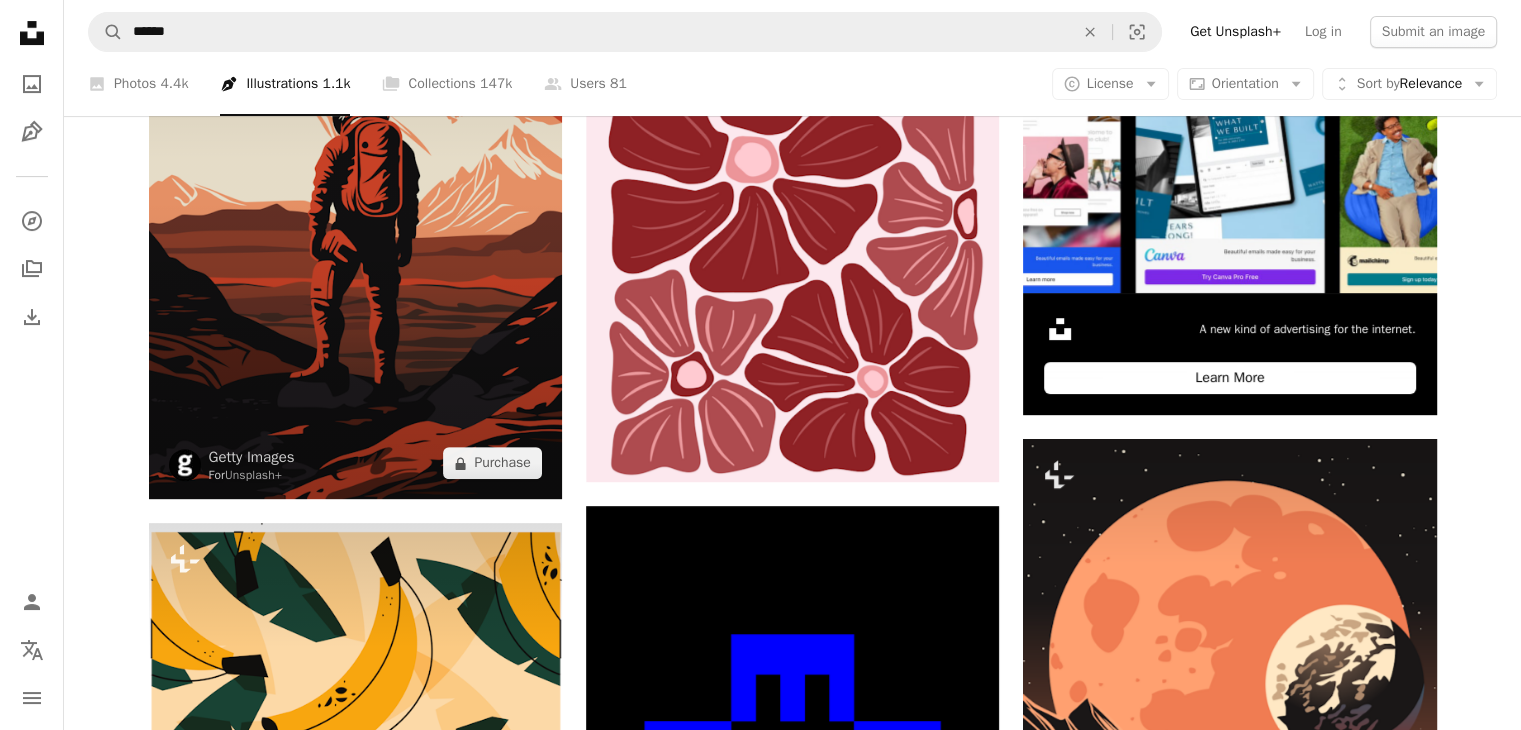 click at bounding box center (355, 189) 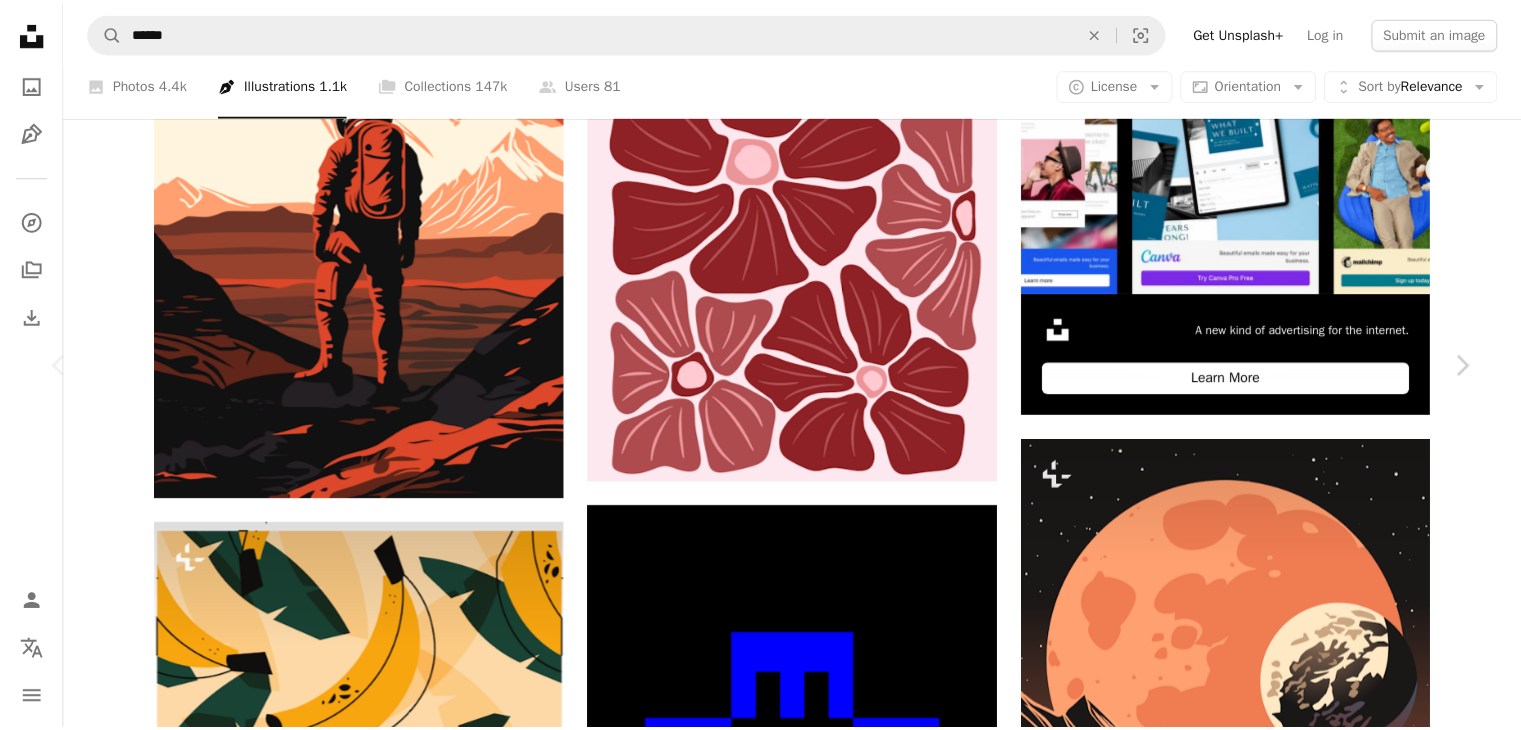 scroll, scrollTop: 648, scrollLeft: 0, axis: vertical 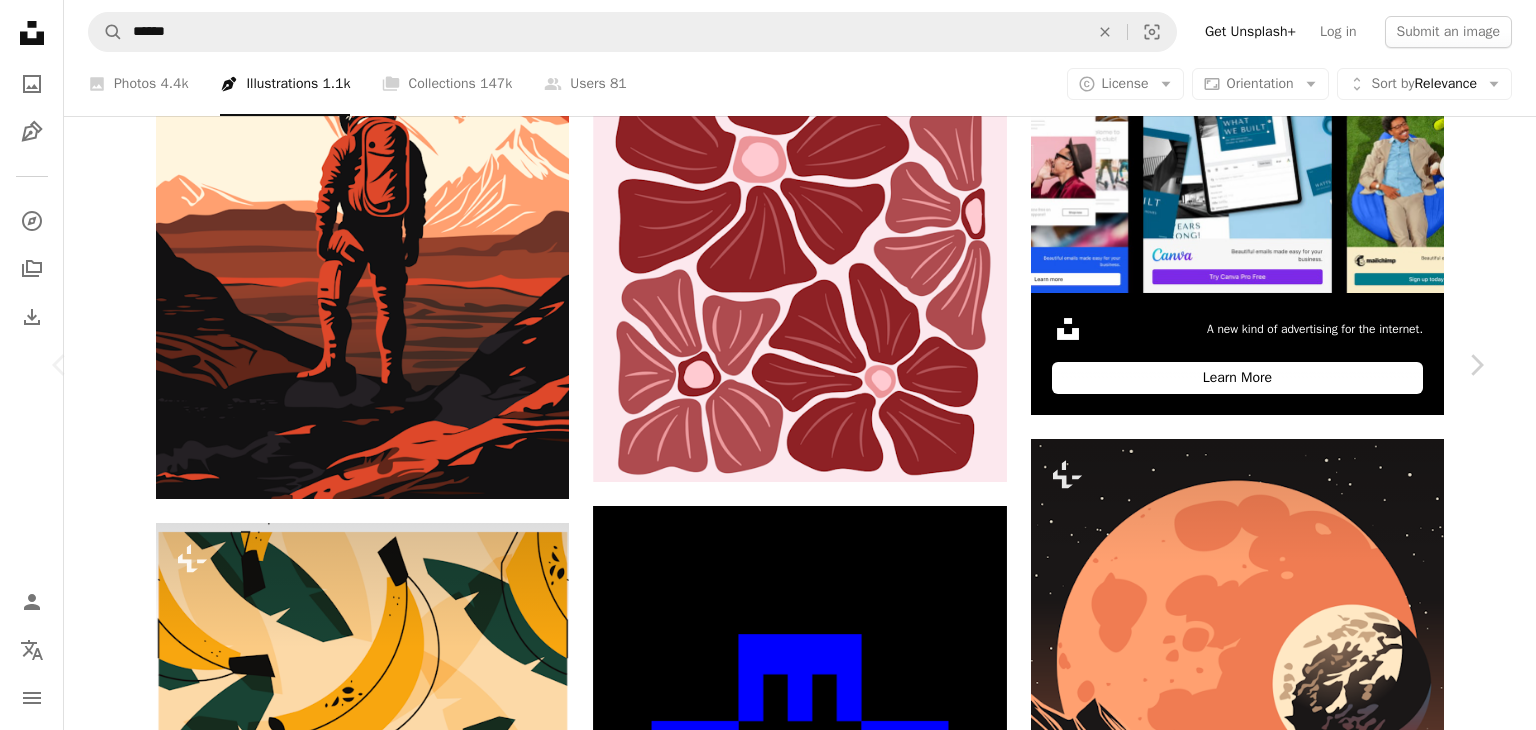 click on "© License" at bounding box center [768, 2123] 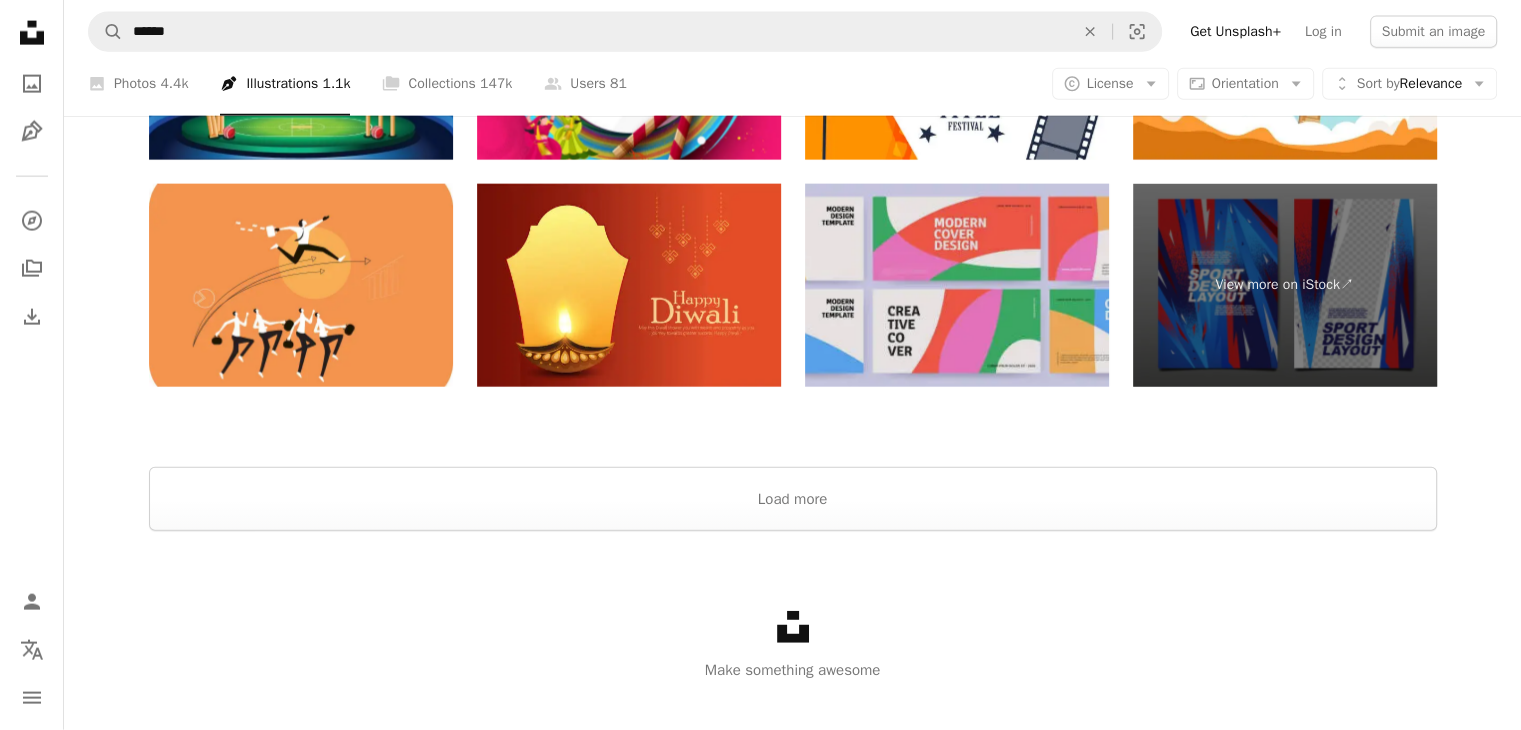 scroll, scrollTop: 4755, scrollLeft: 0, axis: vertical 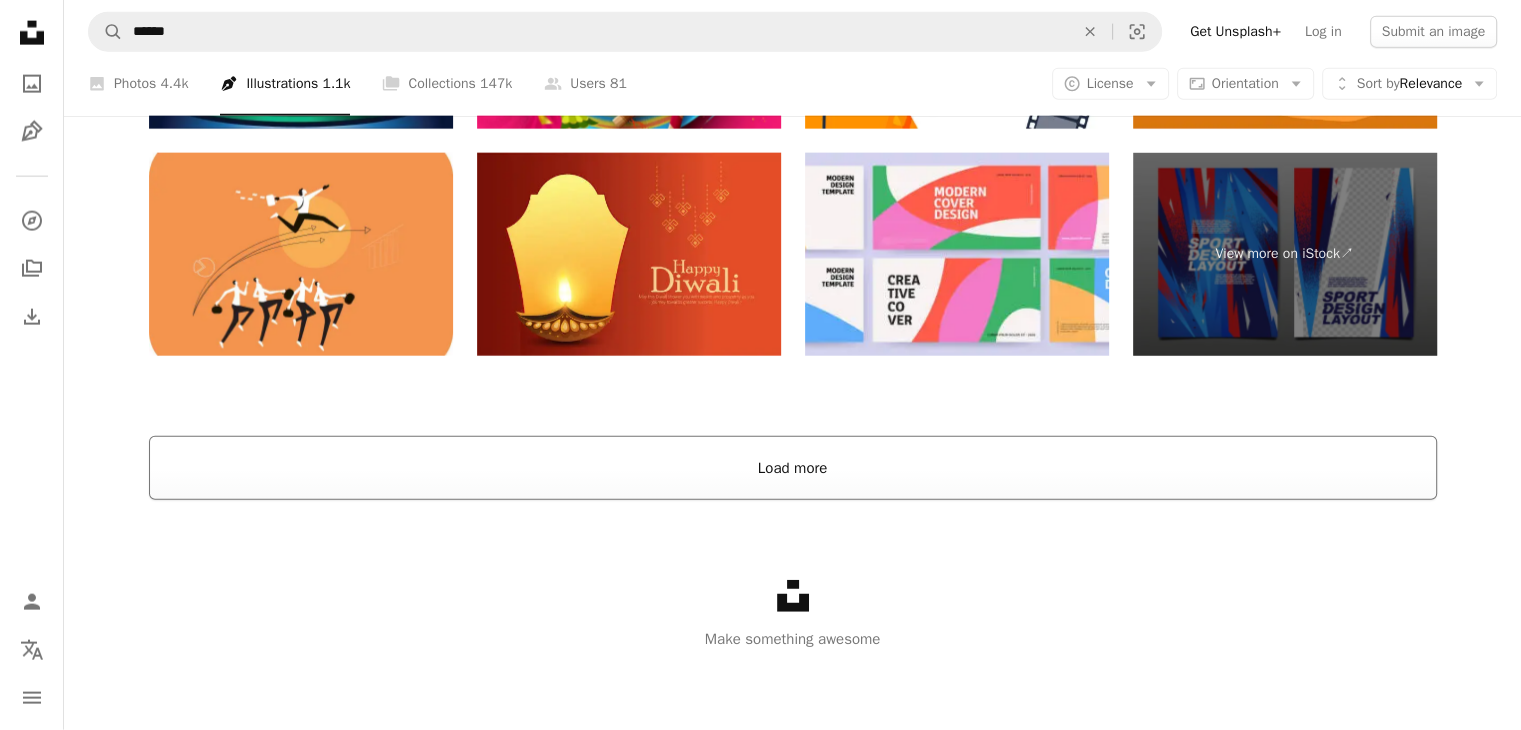 click on "Load more" at bounding box center (793, 468) 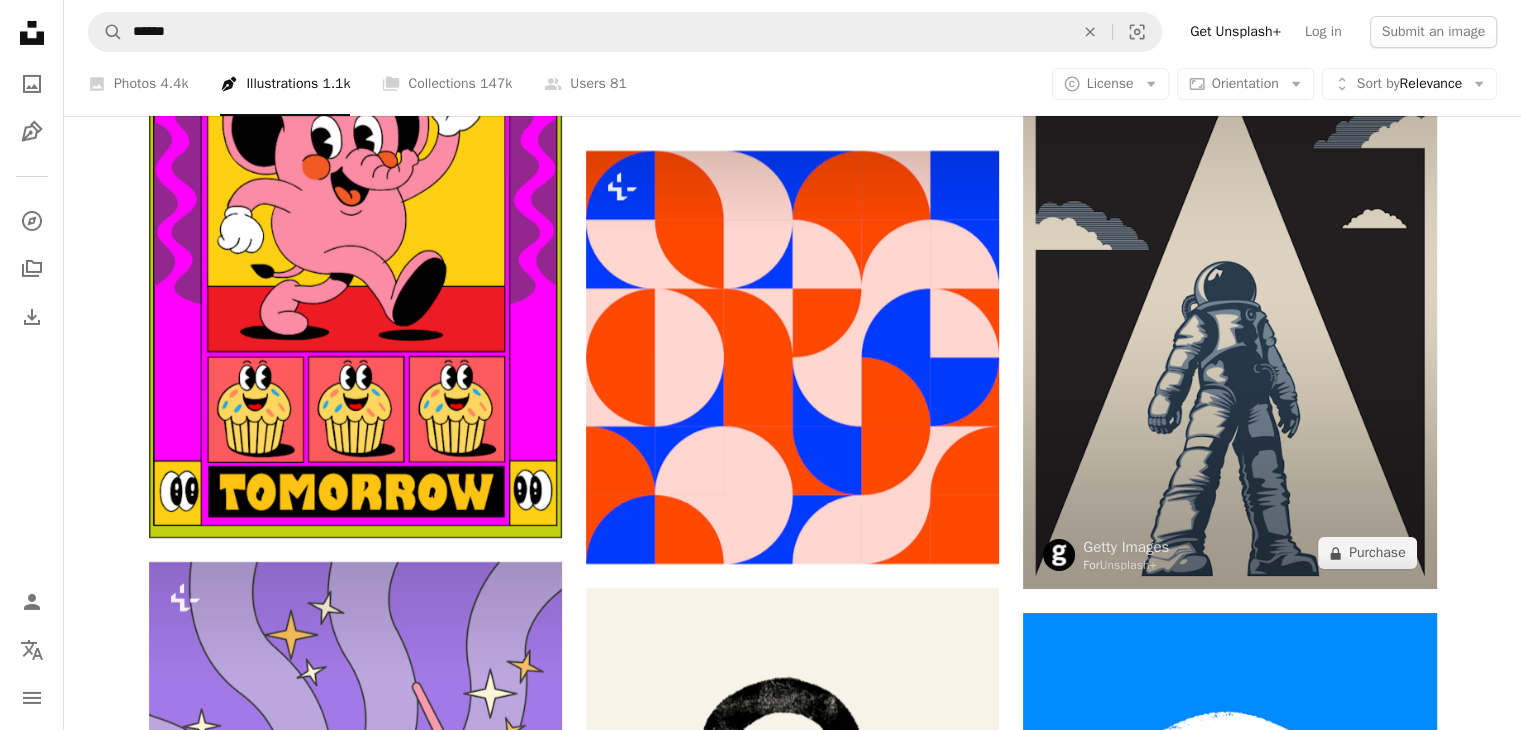 scroll, scrollTop: 7124, scrollLeft: 0, axis: vertical 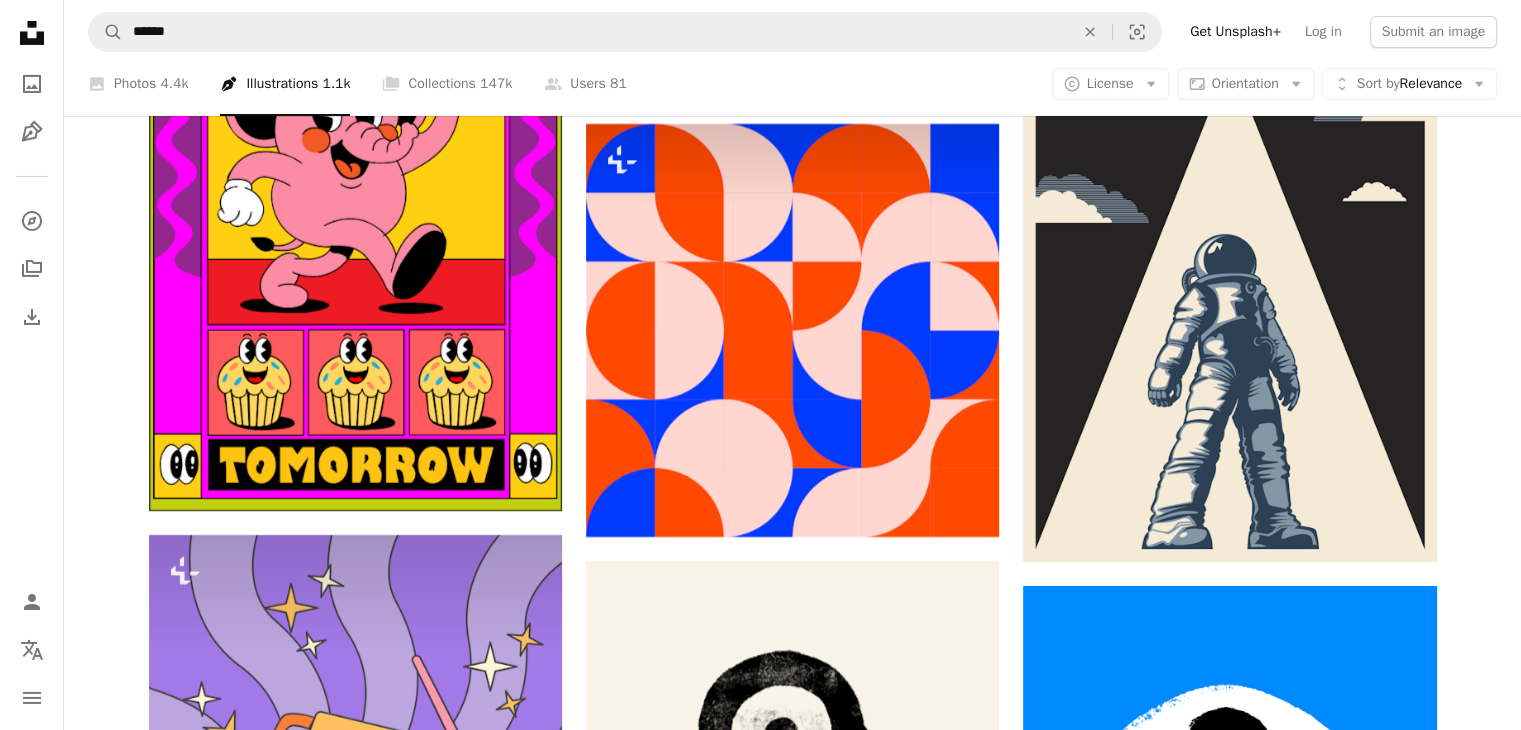 click on "A photo Photos   4.4k Pen Tool Illustrations   1.1k A stack of folders Collections   147k A group of people Users   81" at bounding box center [357, 84] 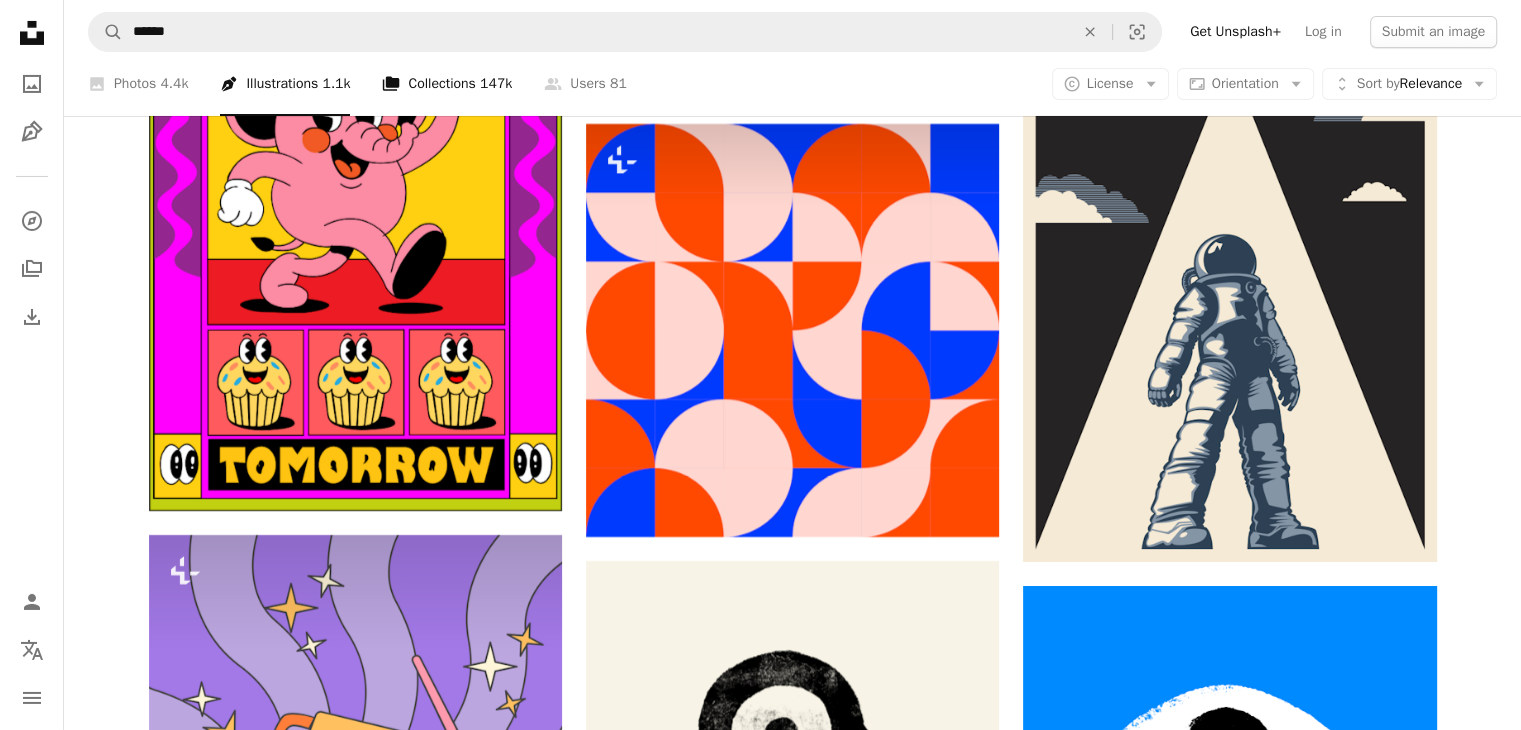 click on "147k" at bounding box center (496, 84) 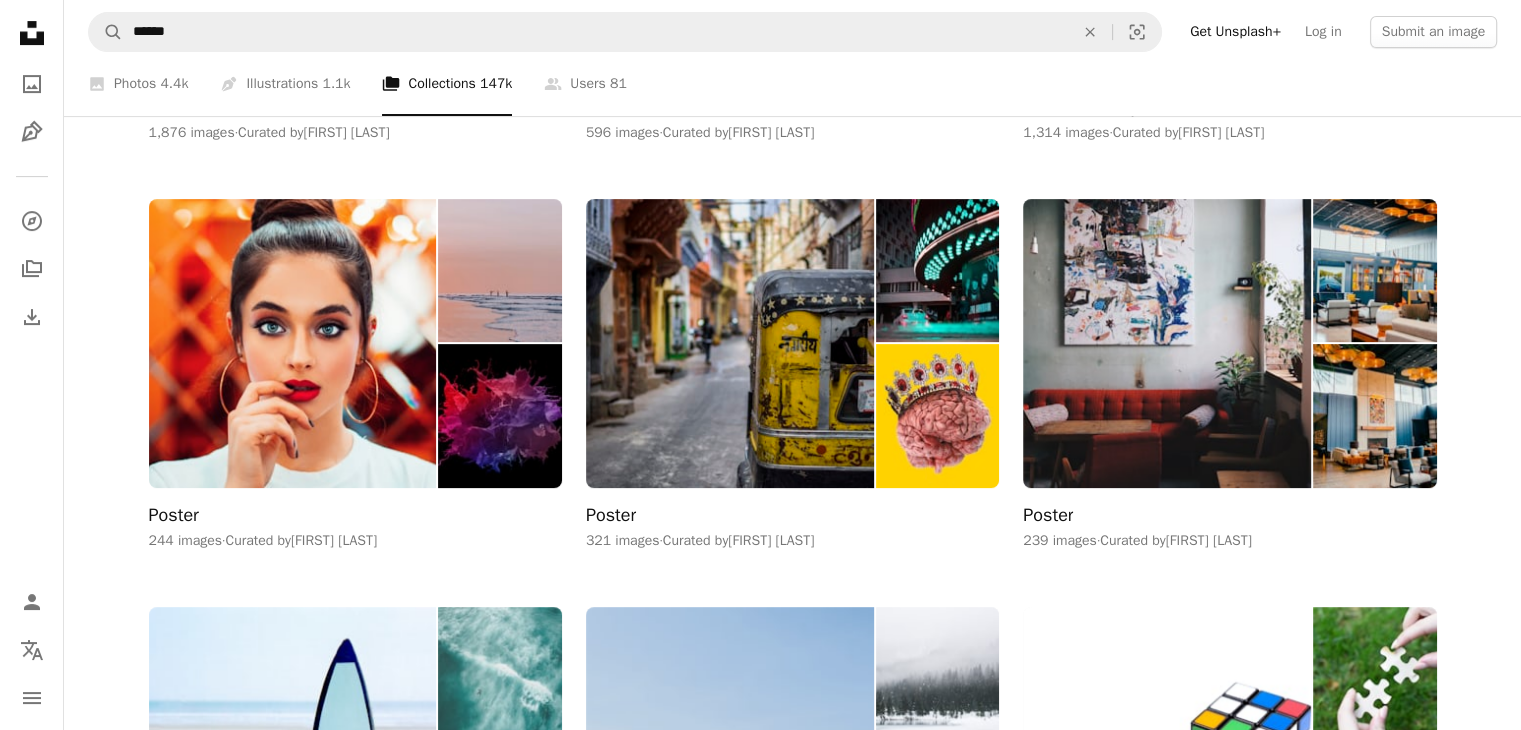 scroll, scrollTop: 710, scrollLeft: 0, axis: vertical 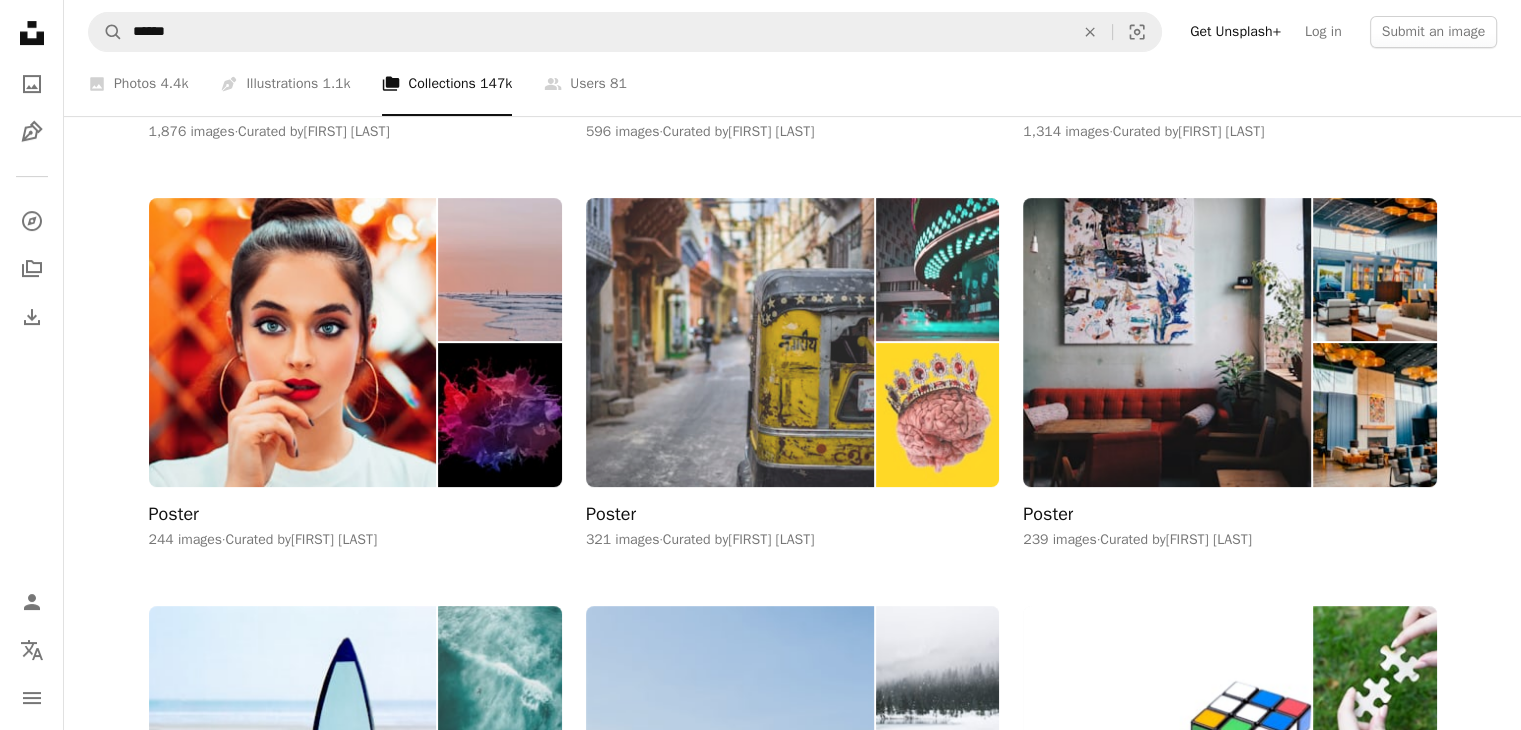 click at bounding box center (730, 342) 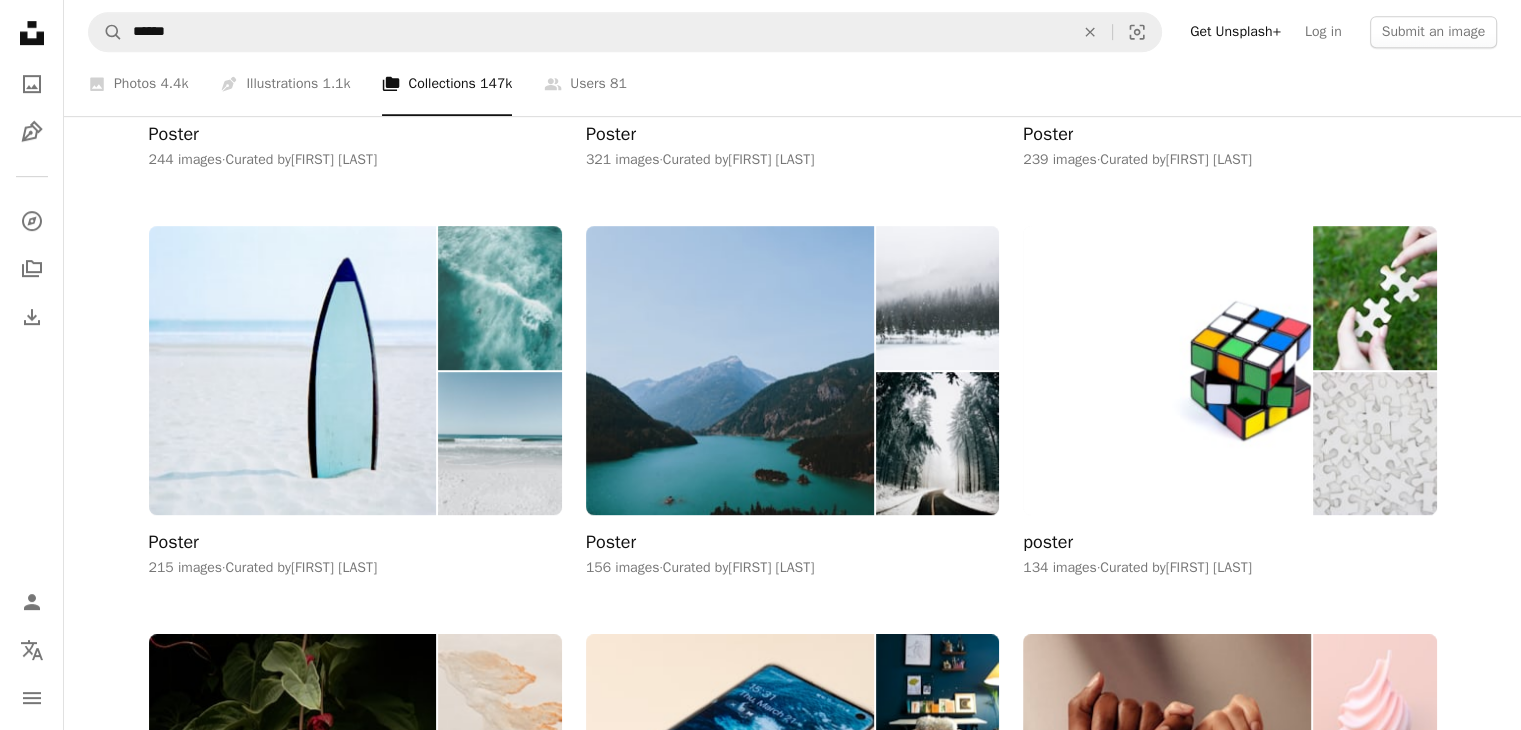 scroll, scrollTop: 1093, scrollLeft: 0, axis: vertical 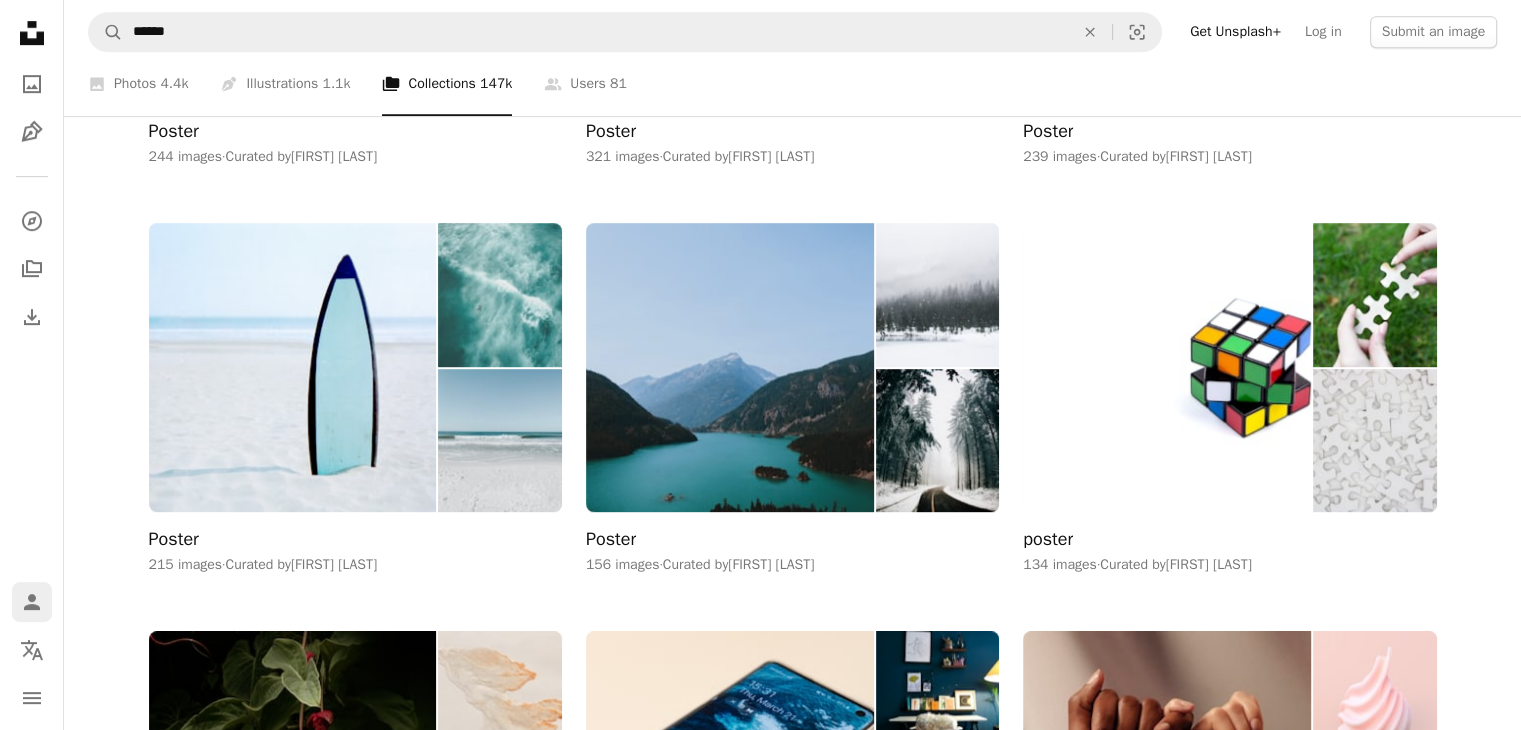click 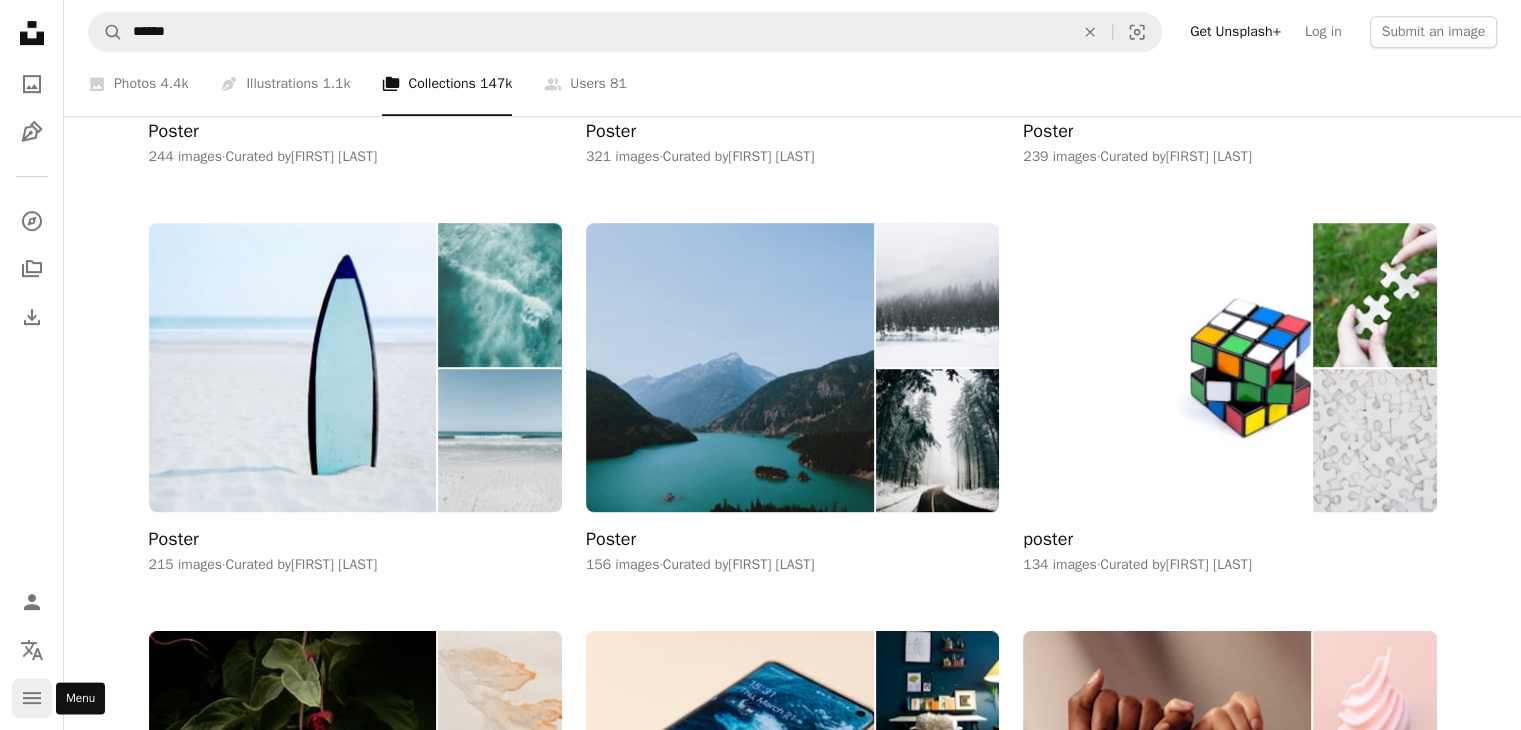 scroll, scrollTop: 0, scrollLeft: 0, axis: both 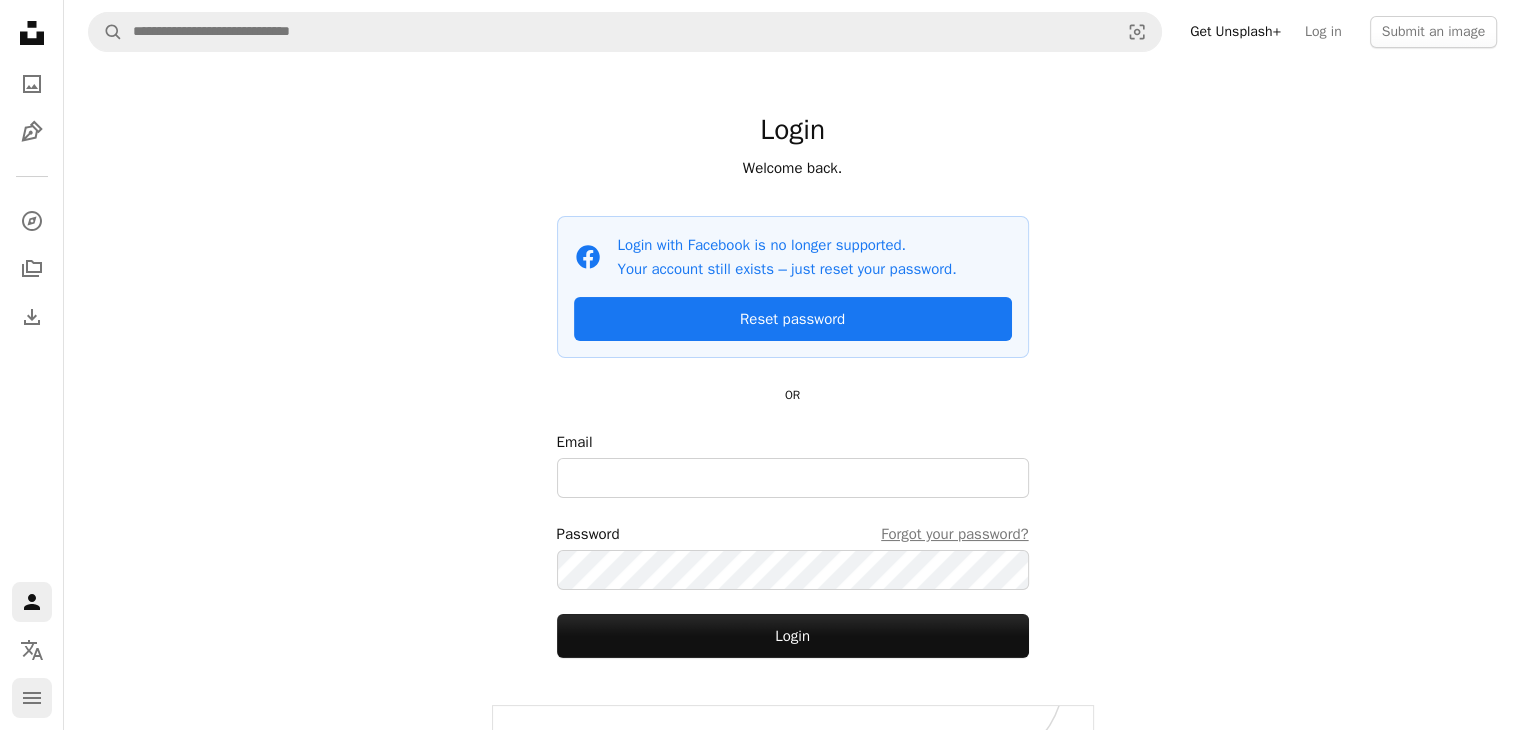 click on "navigation menu" 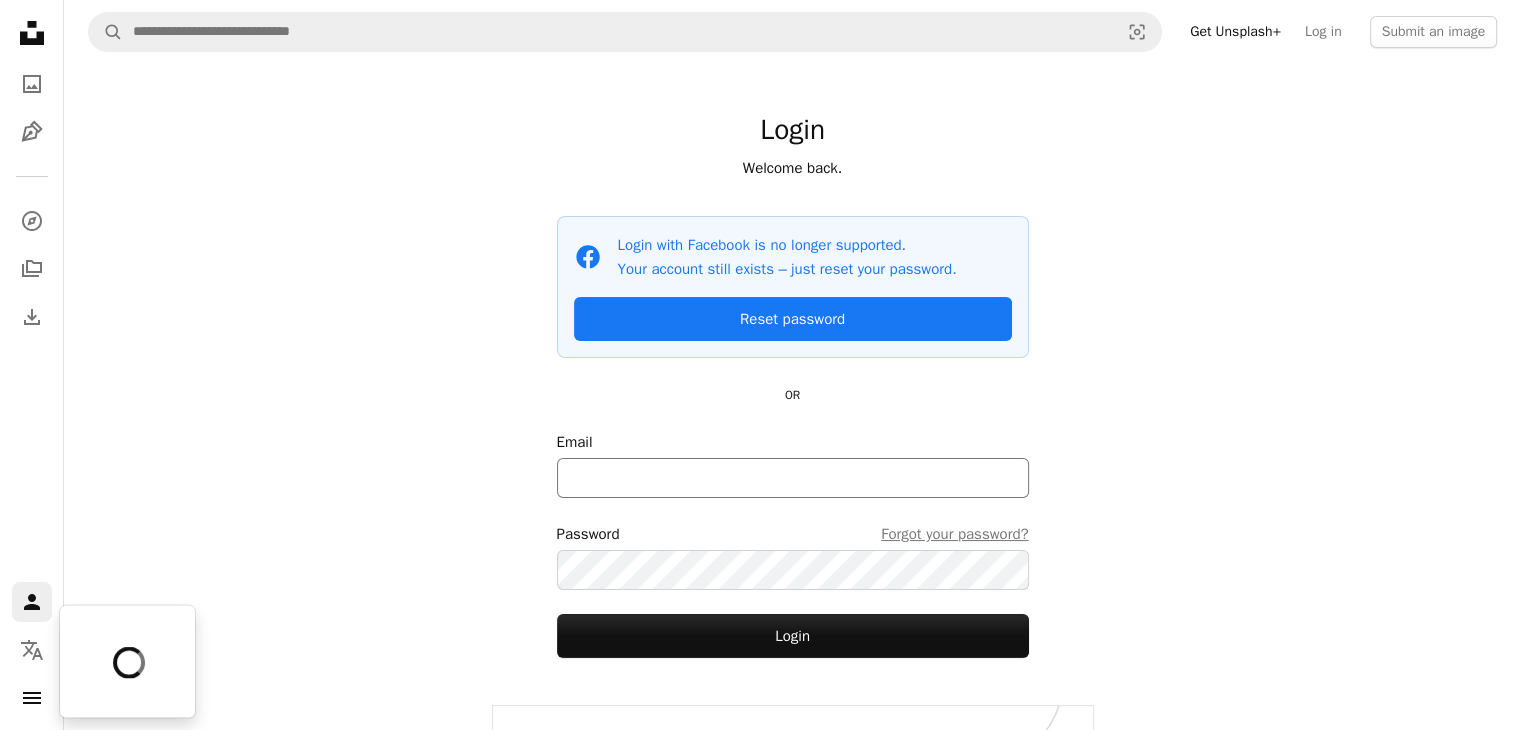 scroll, scrollTop: 80, scrollLeft: 0, axis: vertical 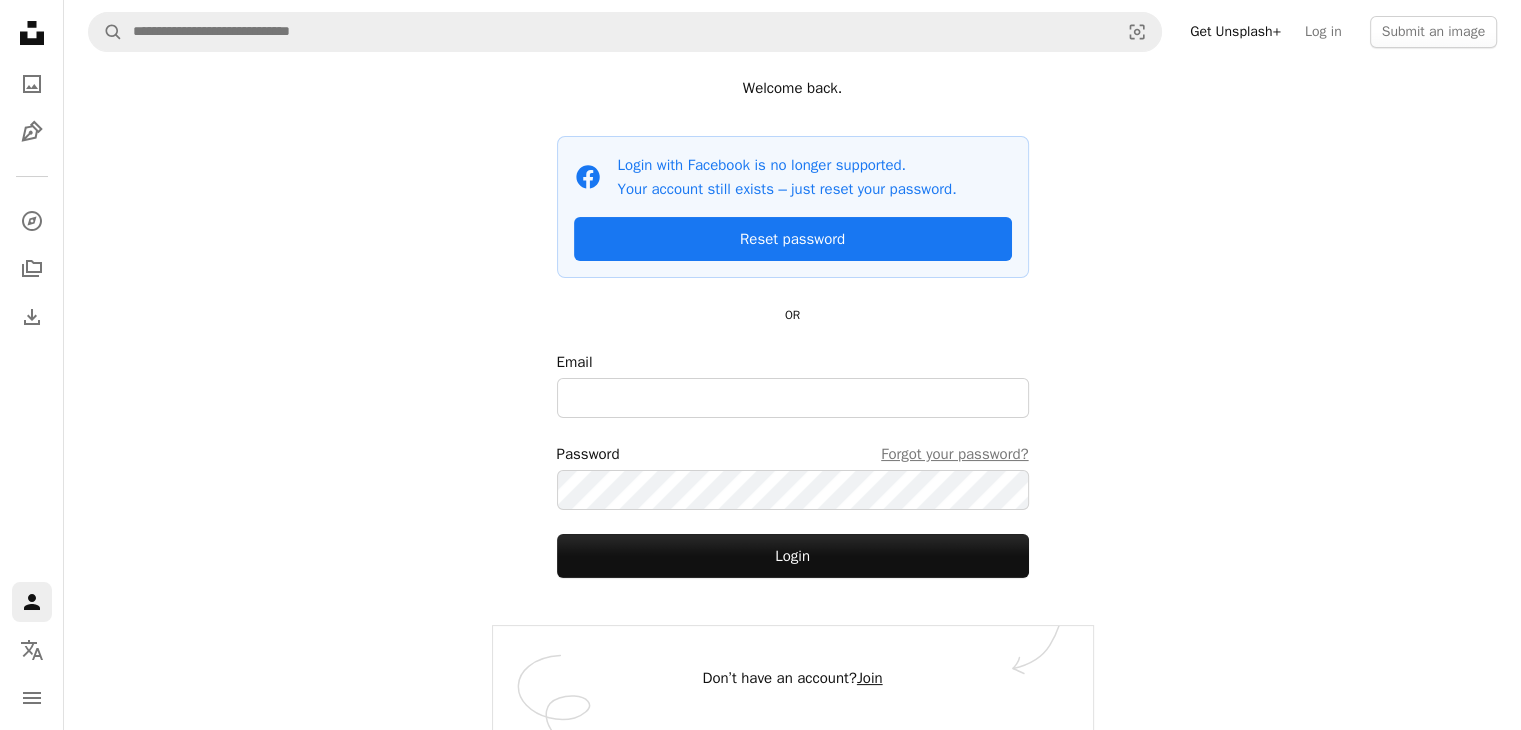 click on "Join" at bounding box center [870, 678] 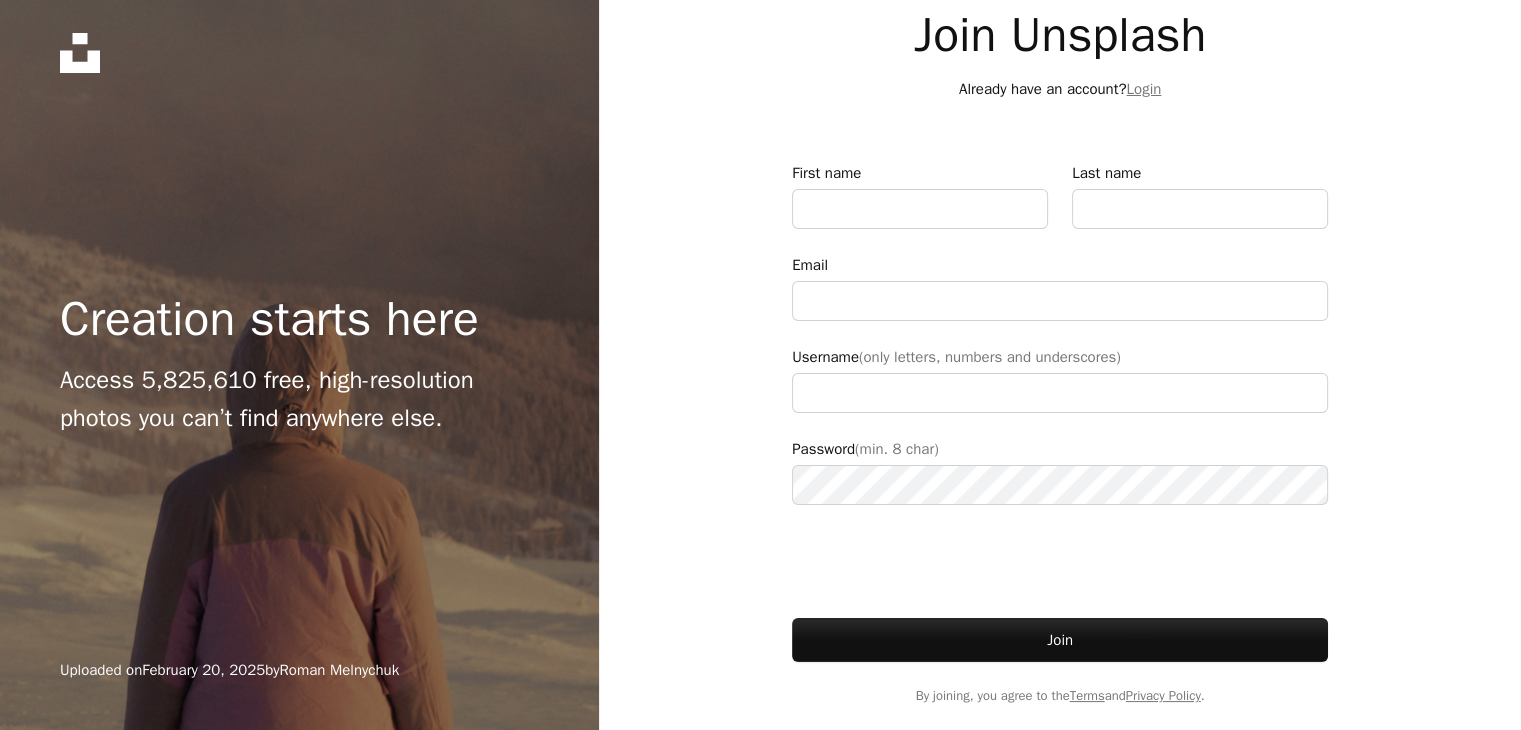 type on "**********" 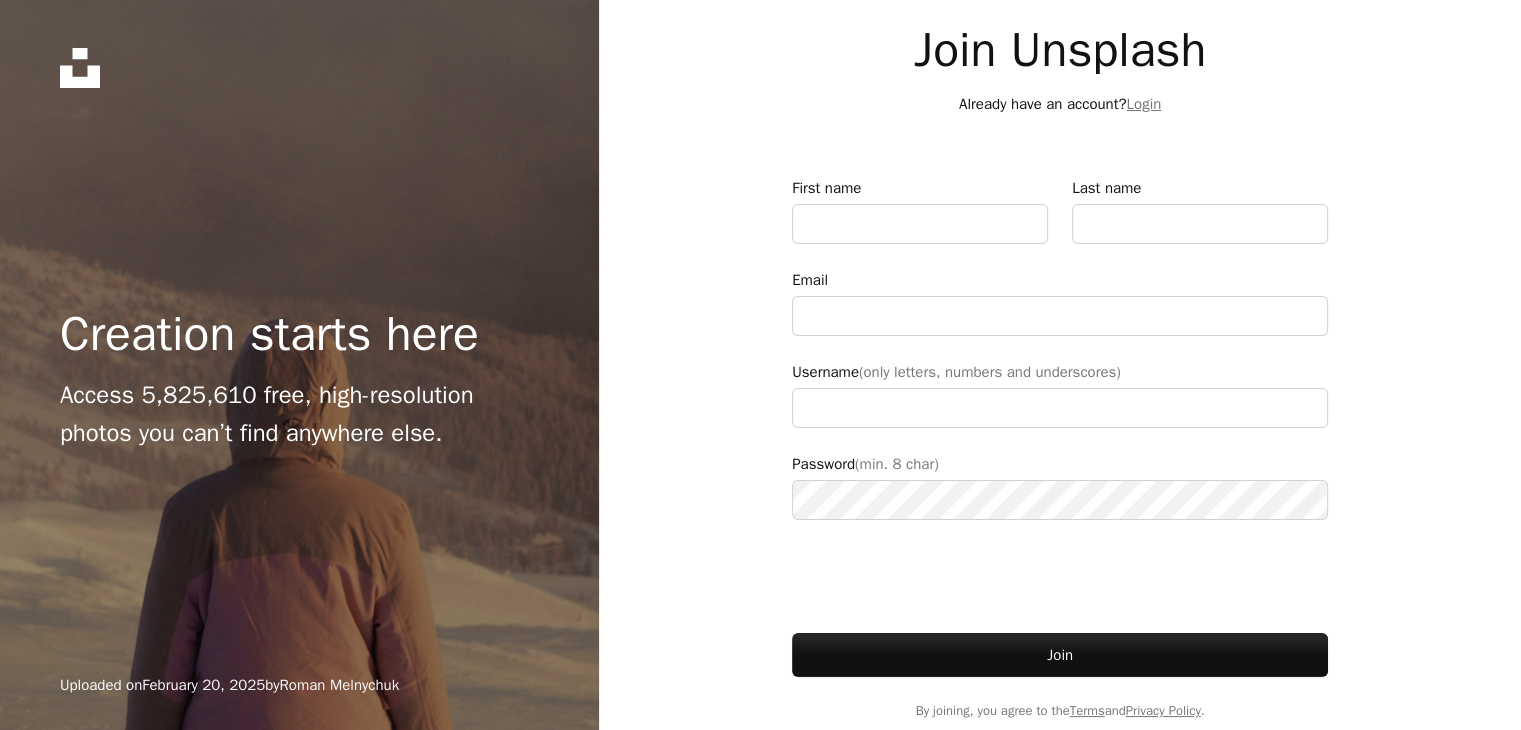 scroll, scrollTop: 15, scrollLeft: 0, axis: vertical 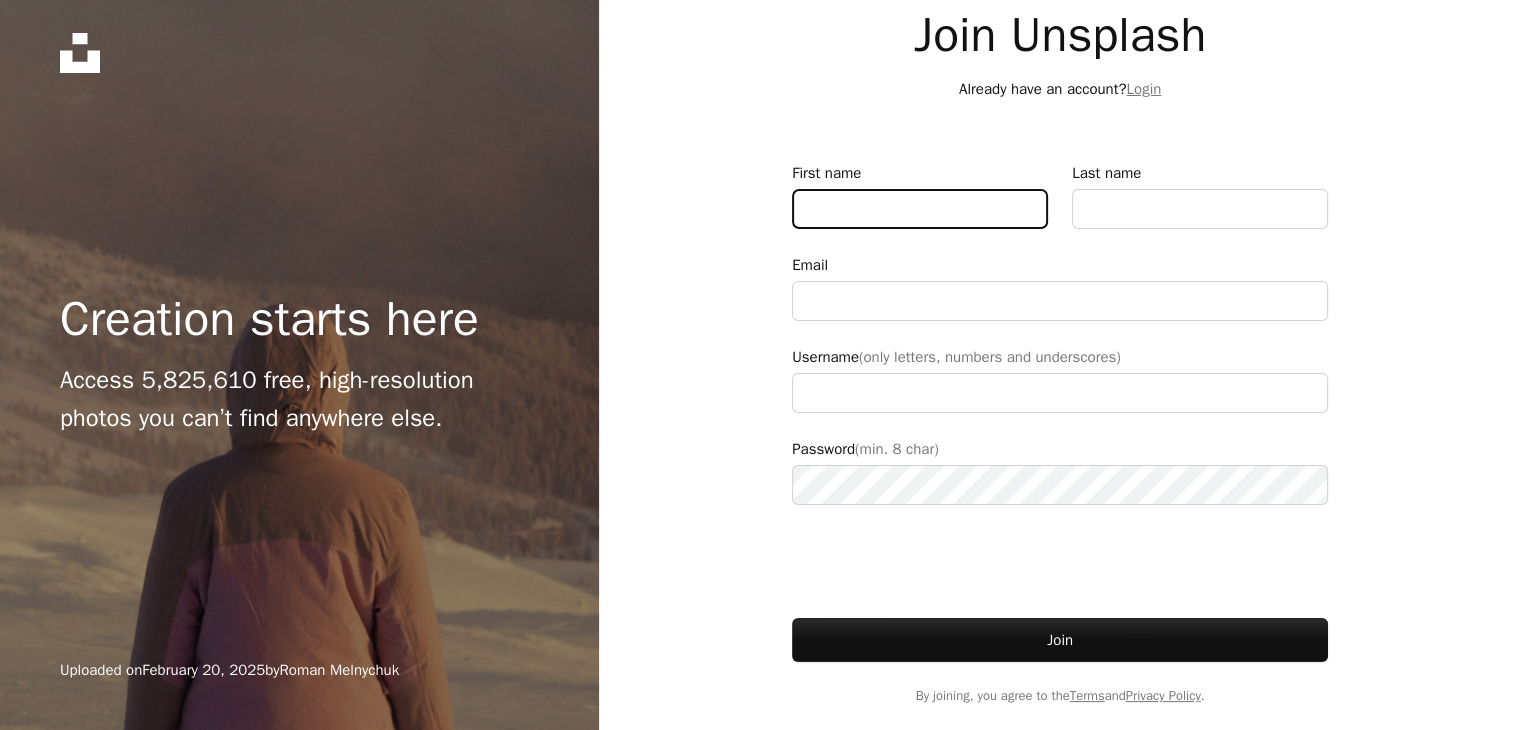 click on "First name" at bounding box center [920, 209] 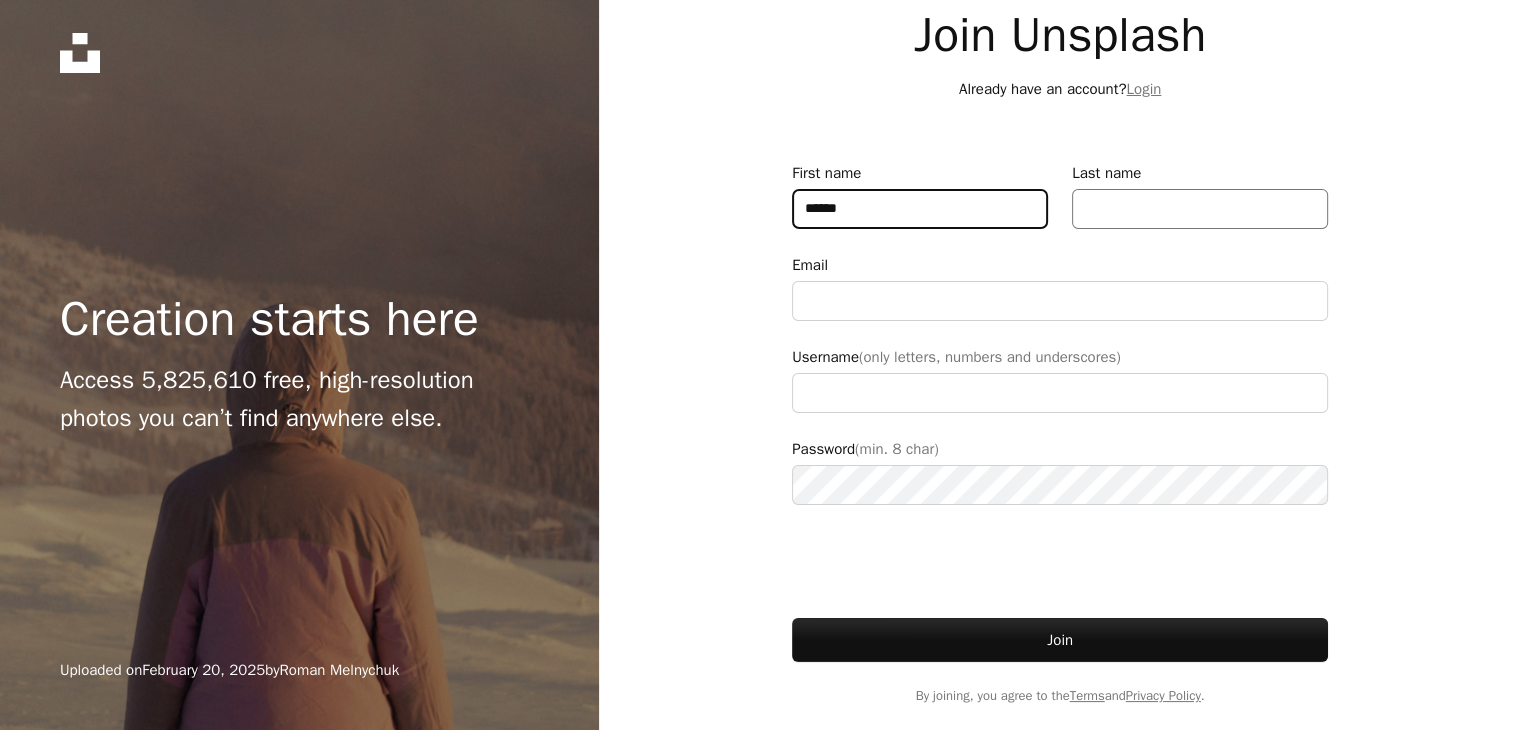 type on "*****" 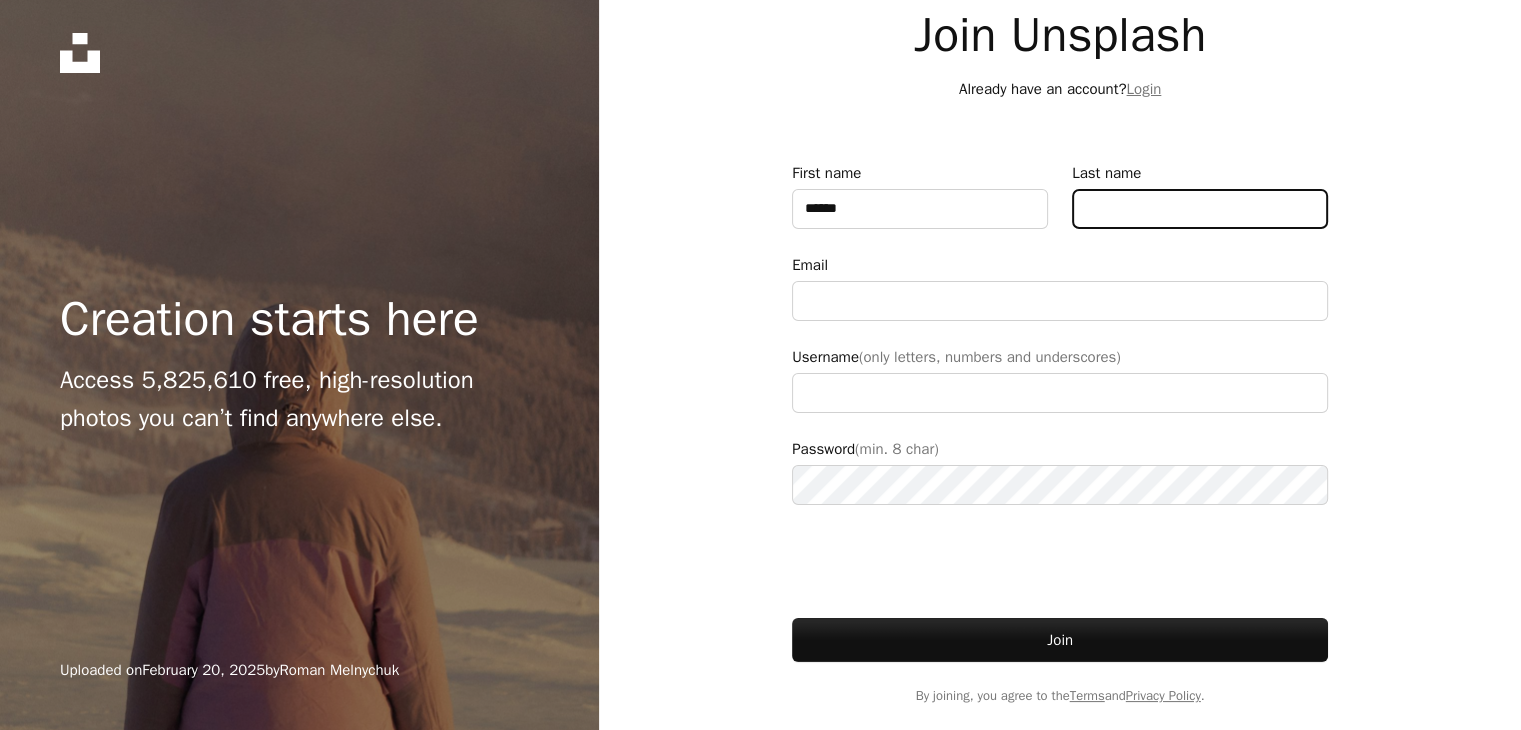 click on "Last name" at bounding box center (1200, 209) 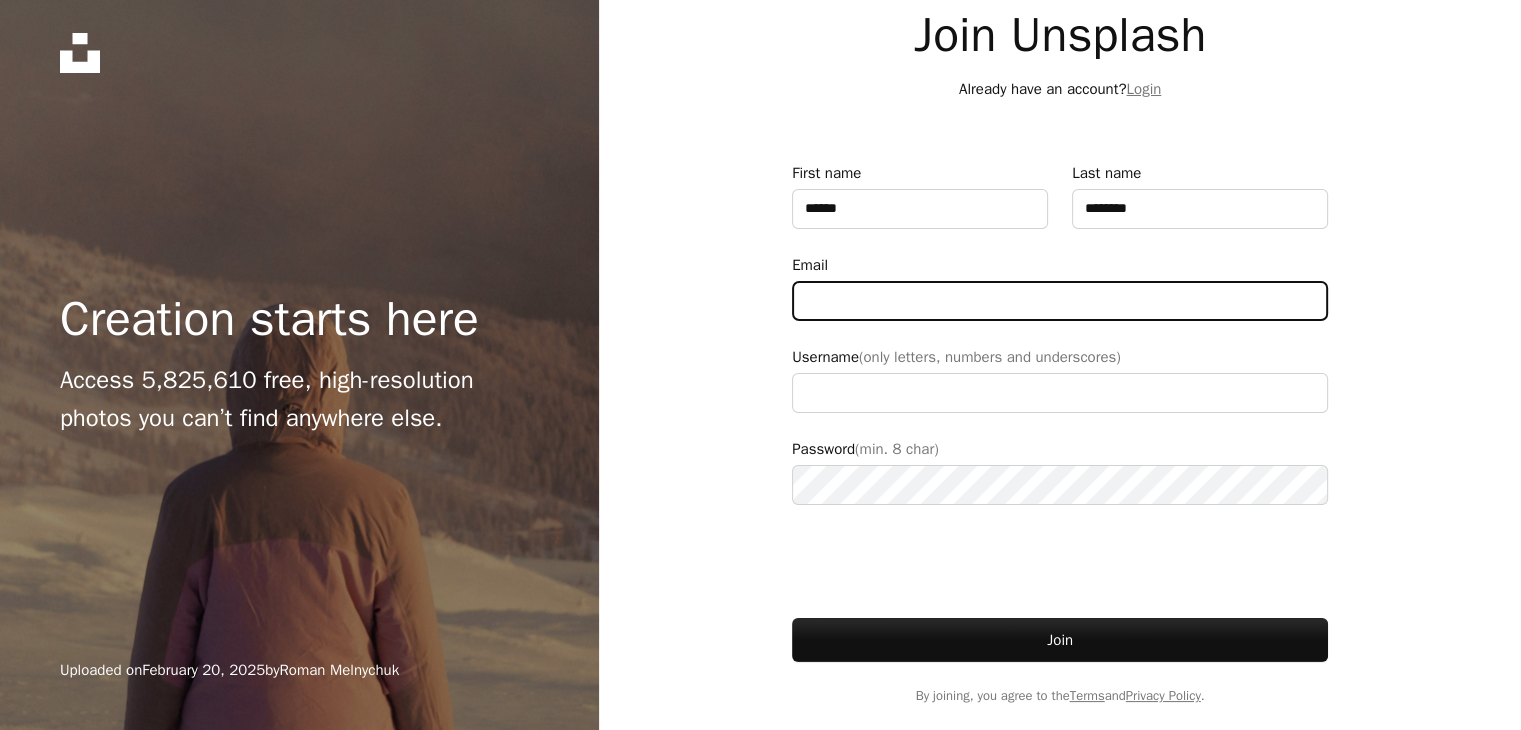 click on "Email" at bounding box center [1060, 301] 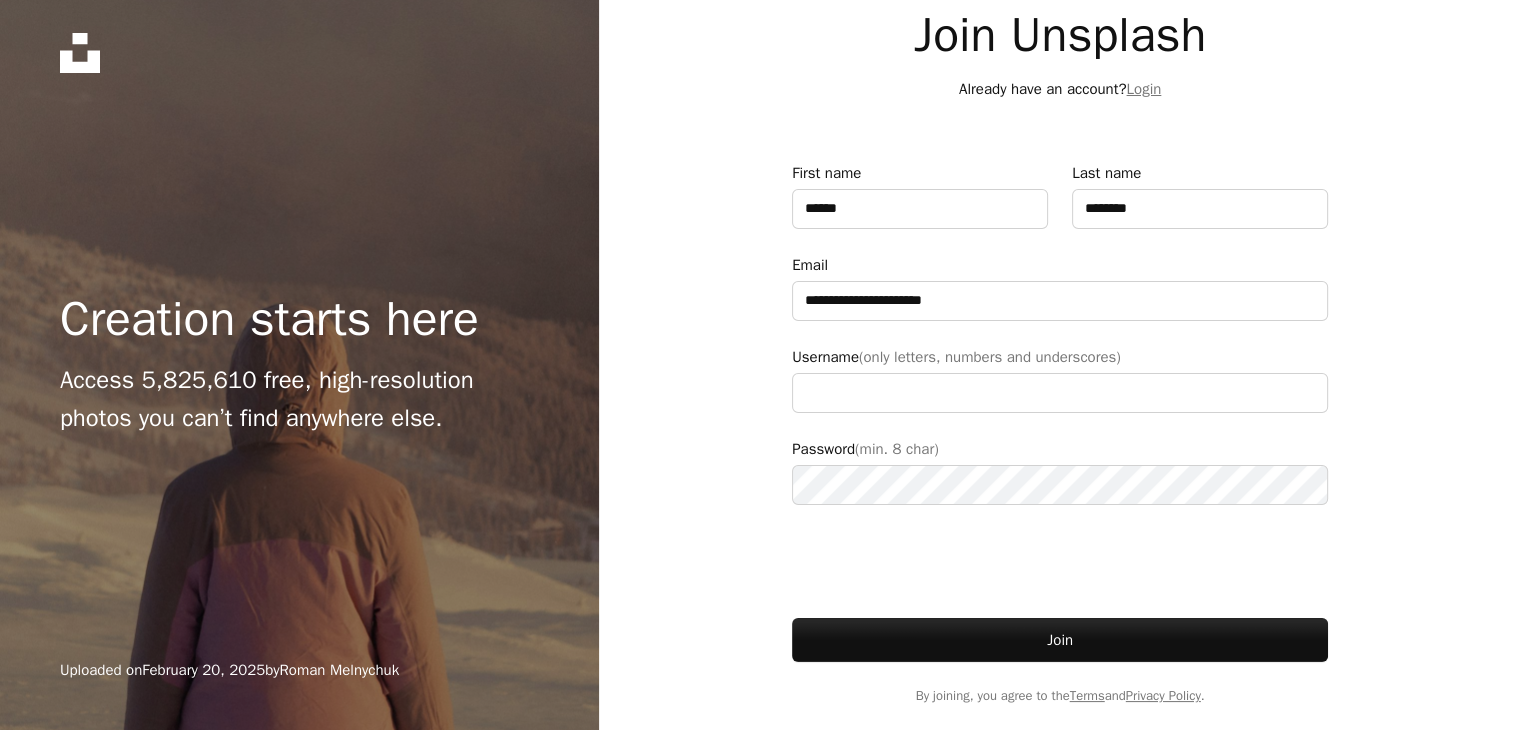 click on "**********" at bounding box center (1060, 433) 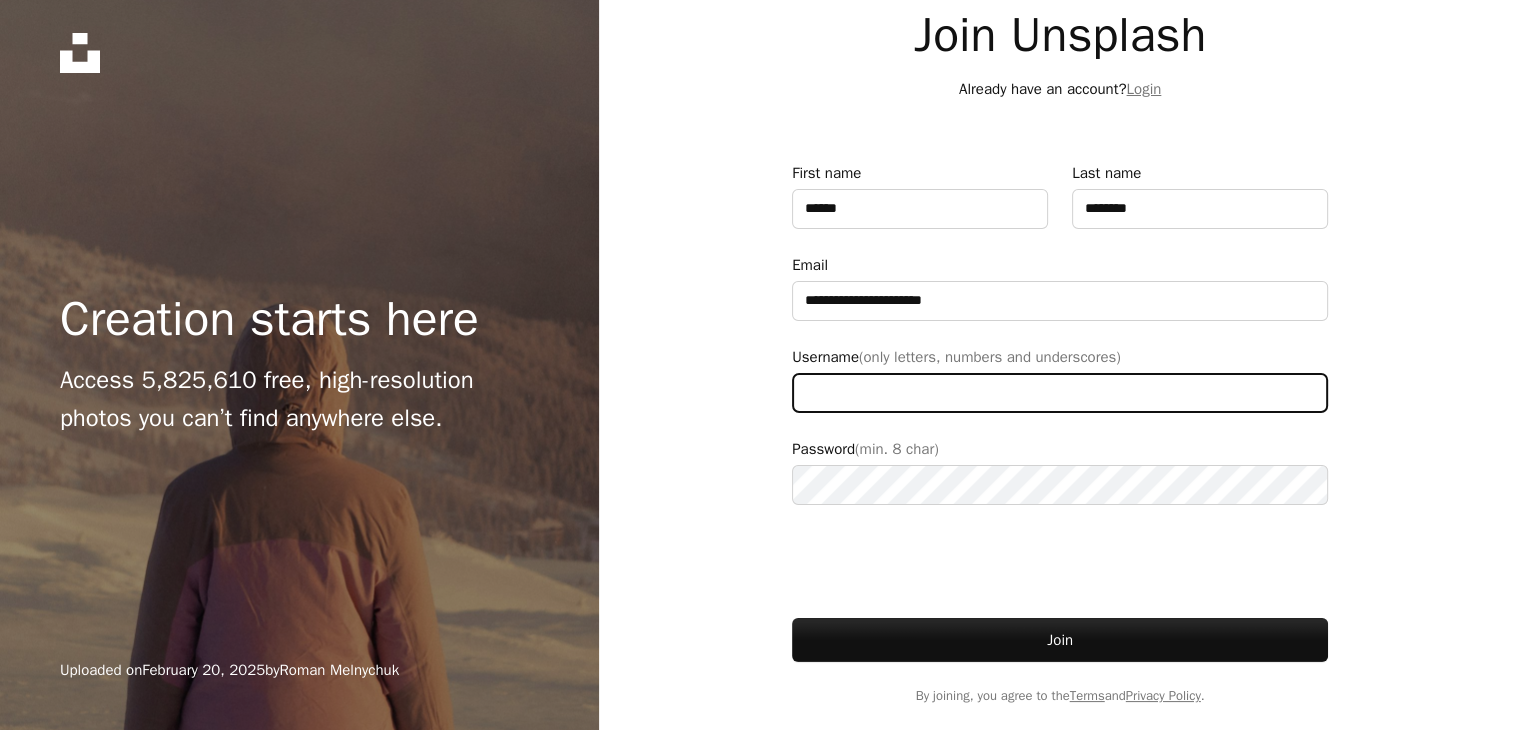 click on "Username  (only letters, numbers and underscores)" at bounding box center (1060, 393) 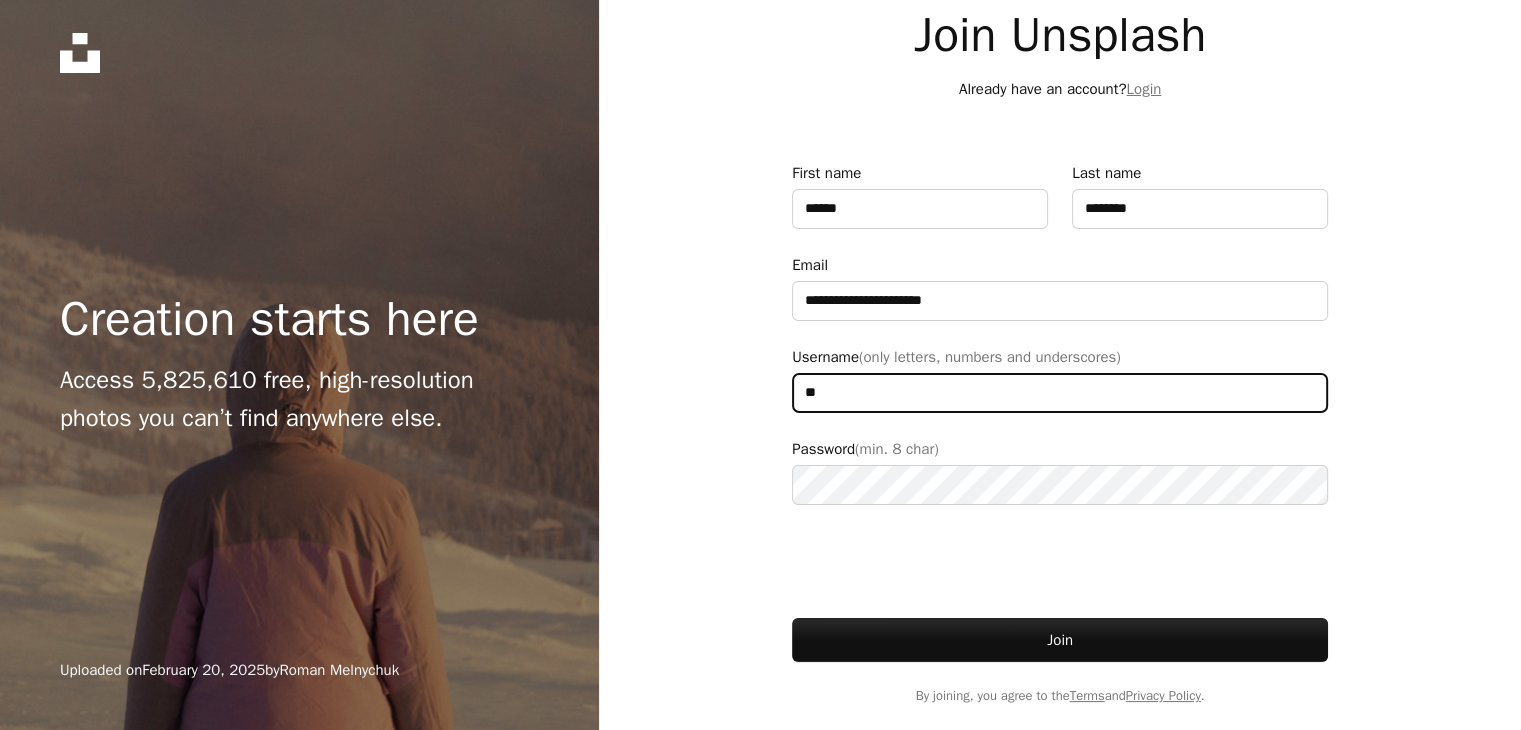 type on "**********" 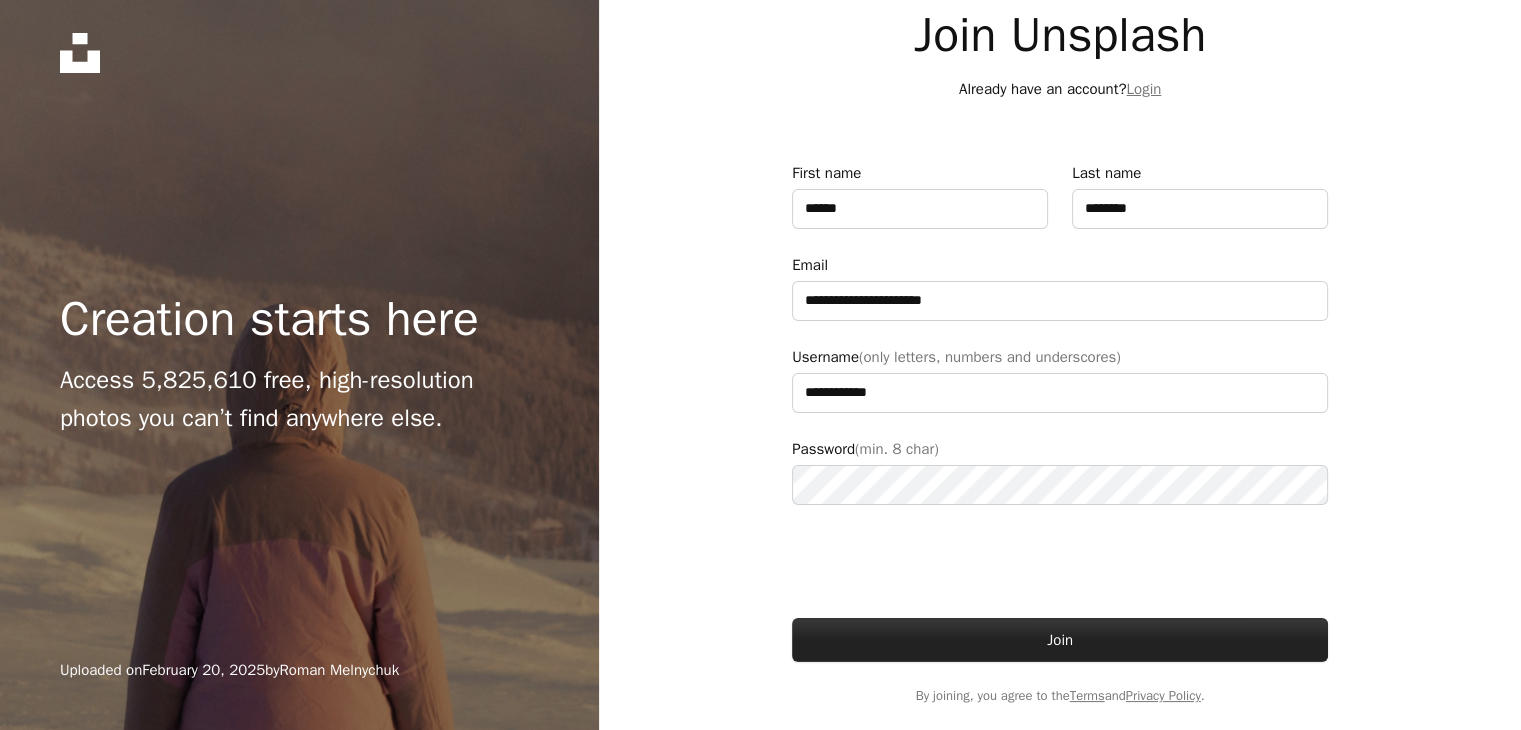 click on "Join" at bounding box center (1060, 640) 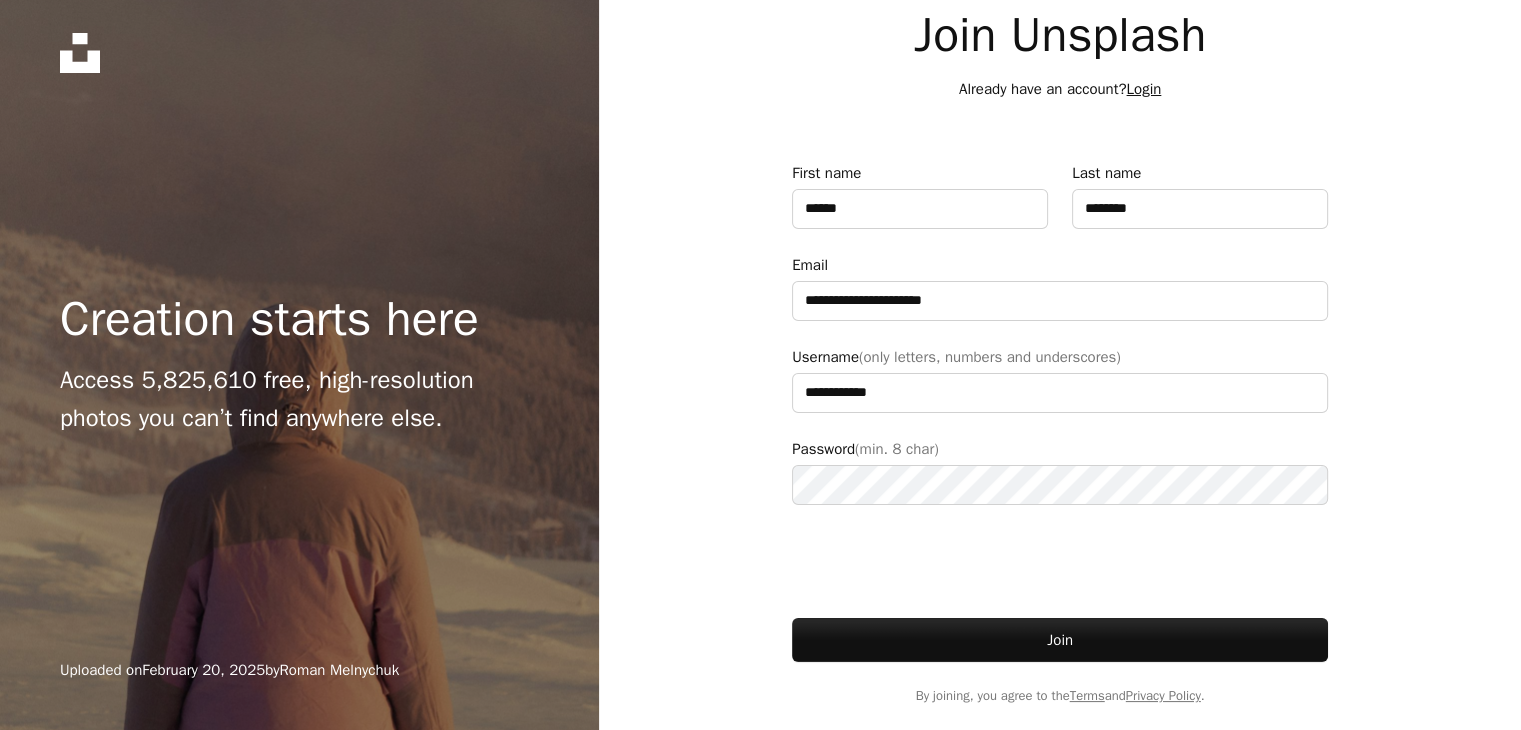 click on "Login" at bounding box center [1143, 89] 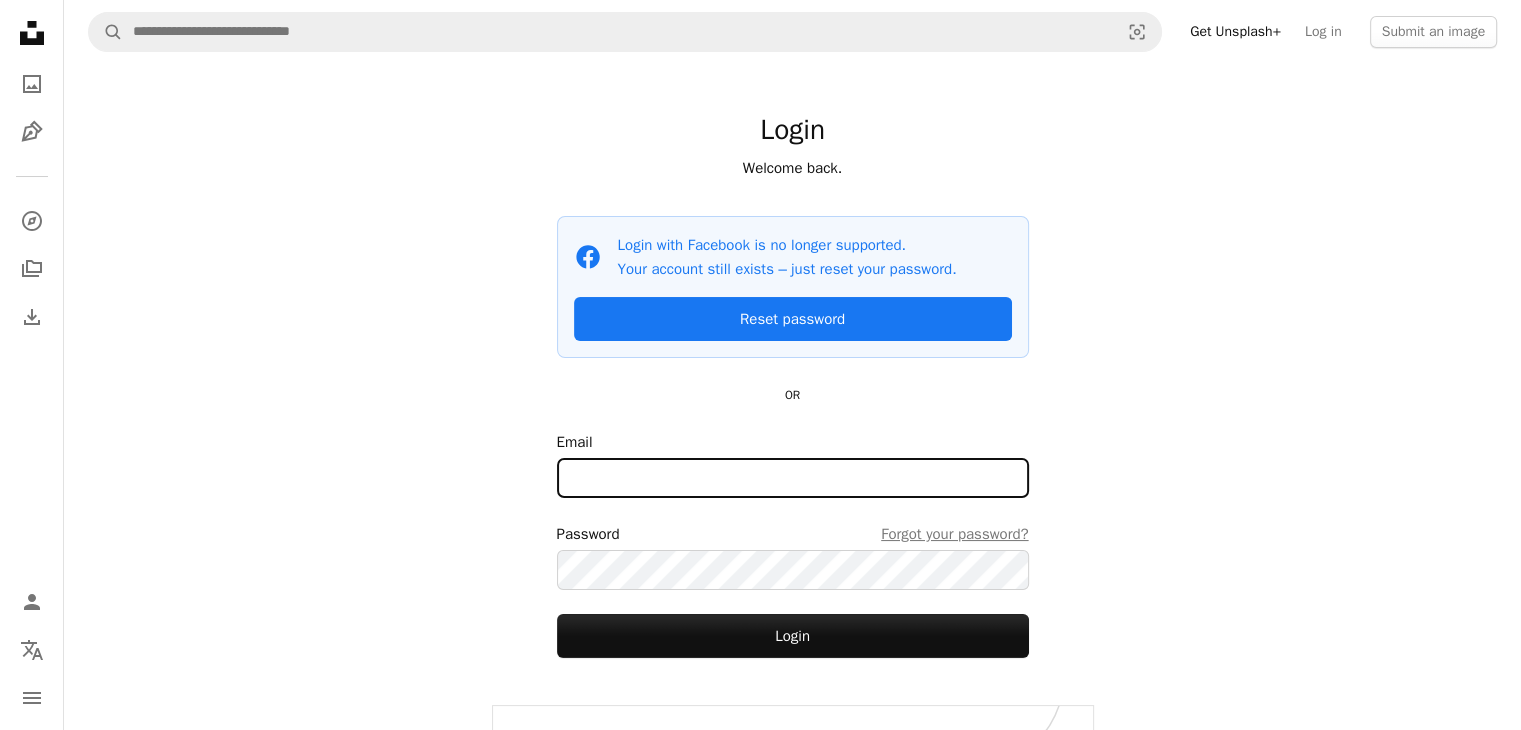 click on "Email" at bounding box center [793, 478] 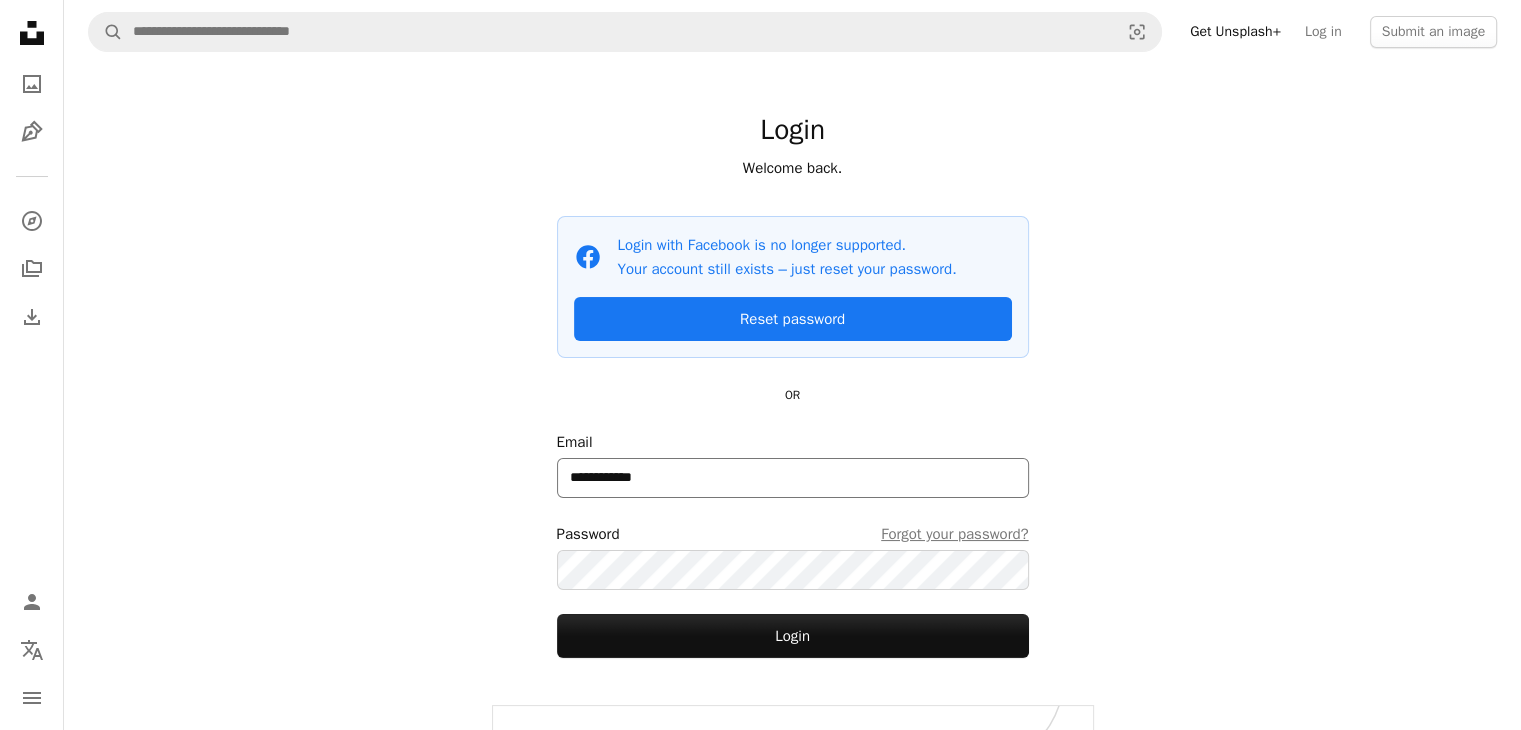 click on "Login" at bounding box center [793, 636] 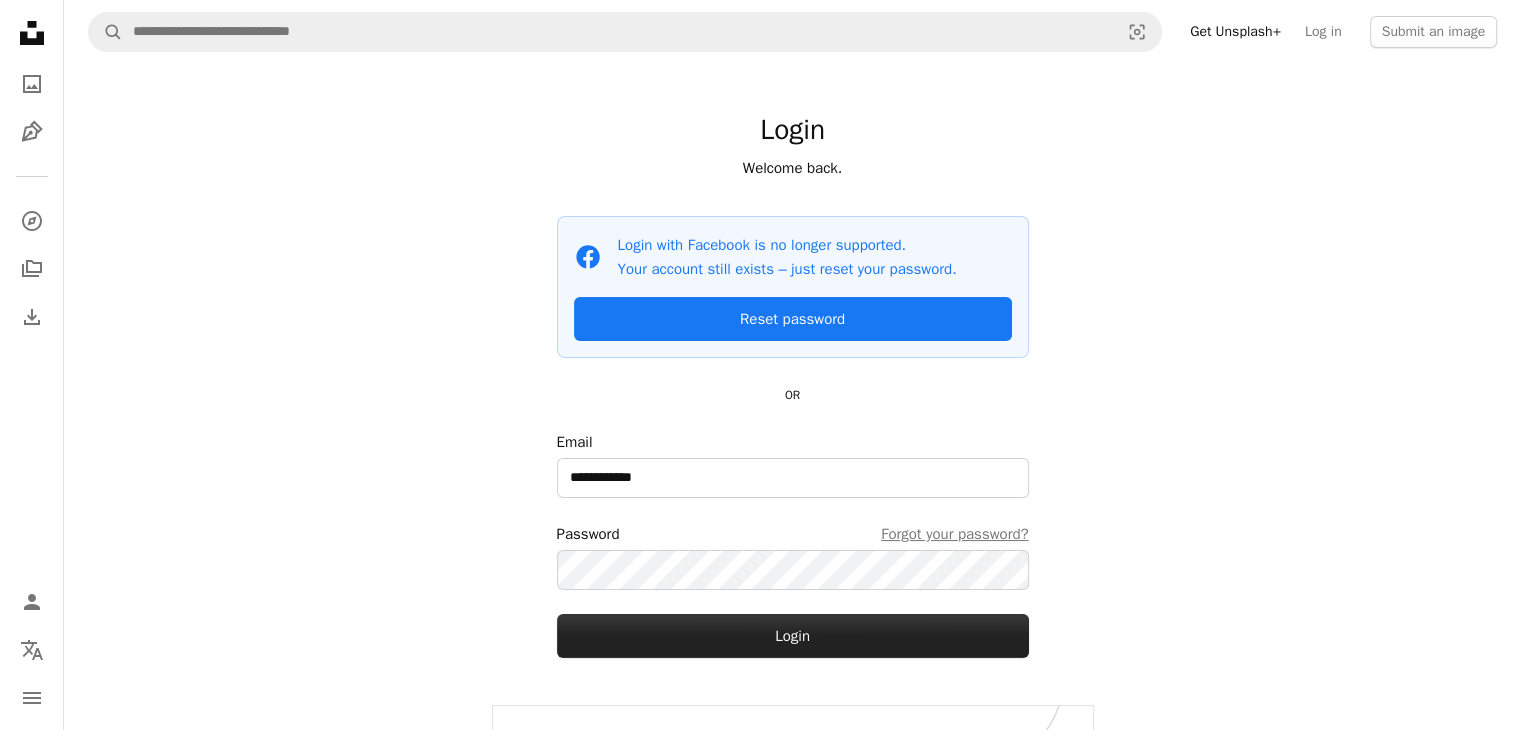 click on "Login" at bounding box center [793, 636] 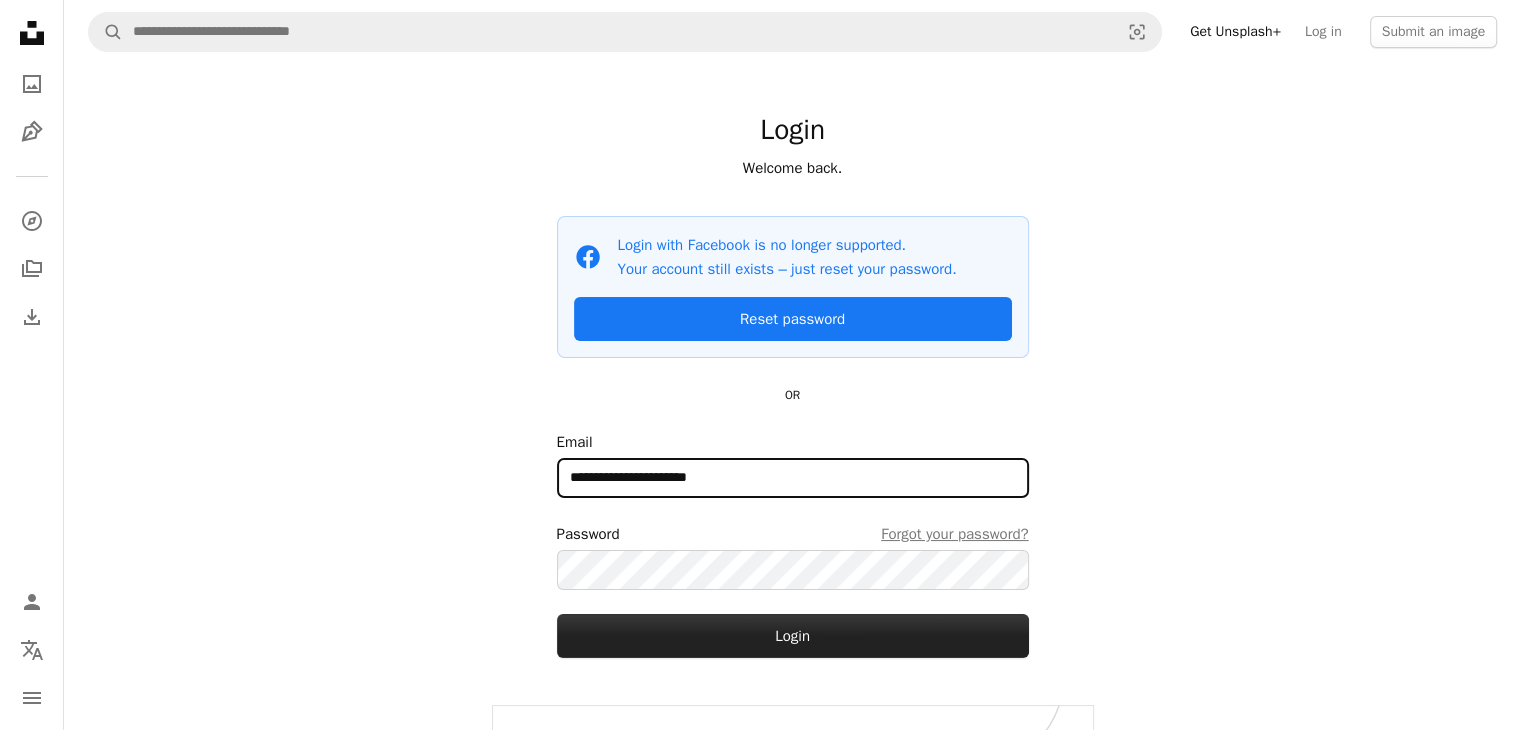 type on "**********" 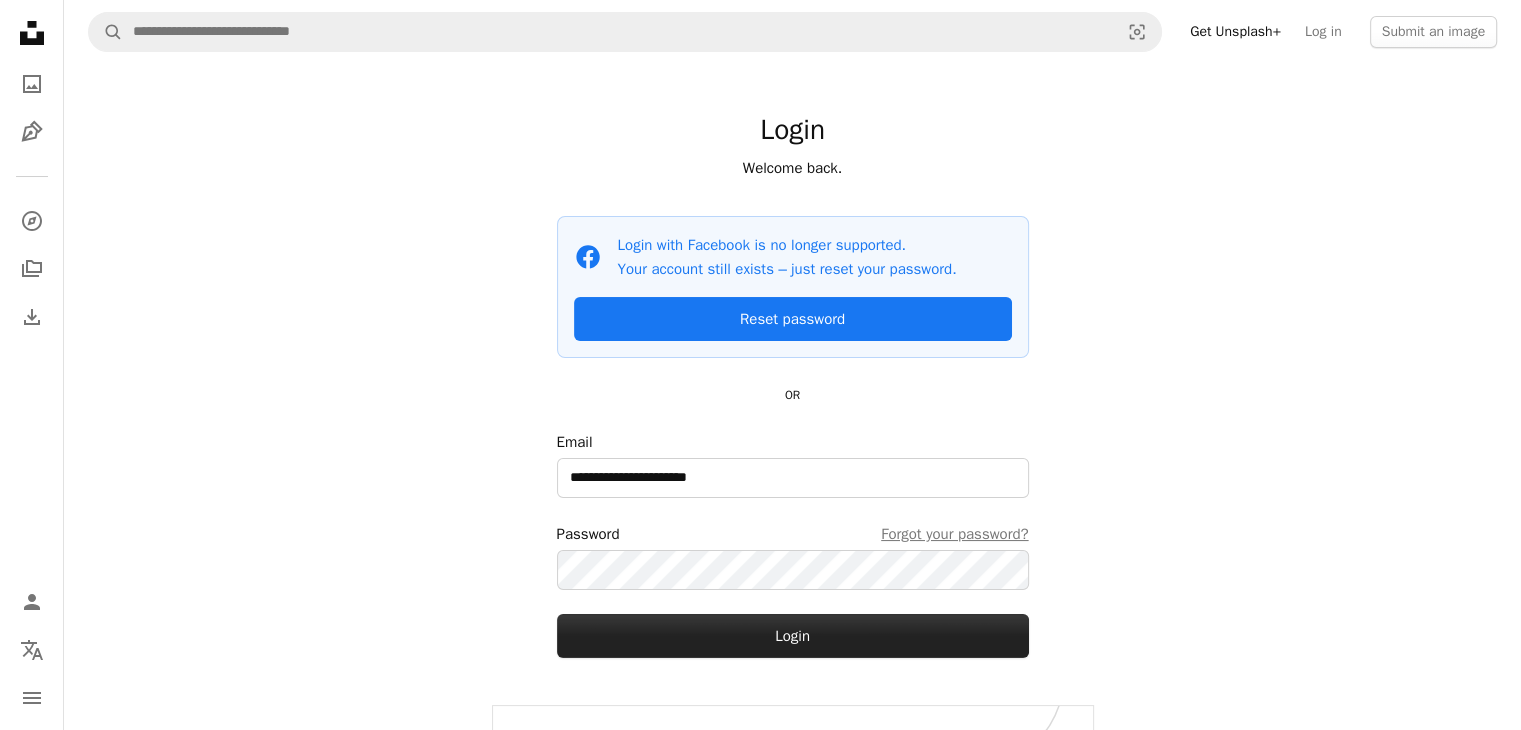 click on "Login" at bounding box center [793, 636] 